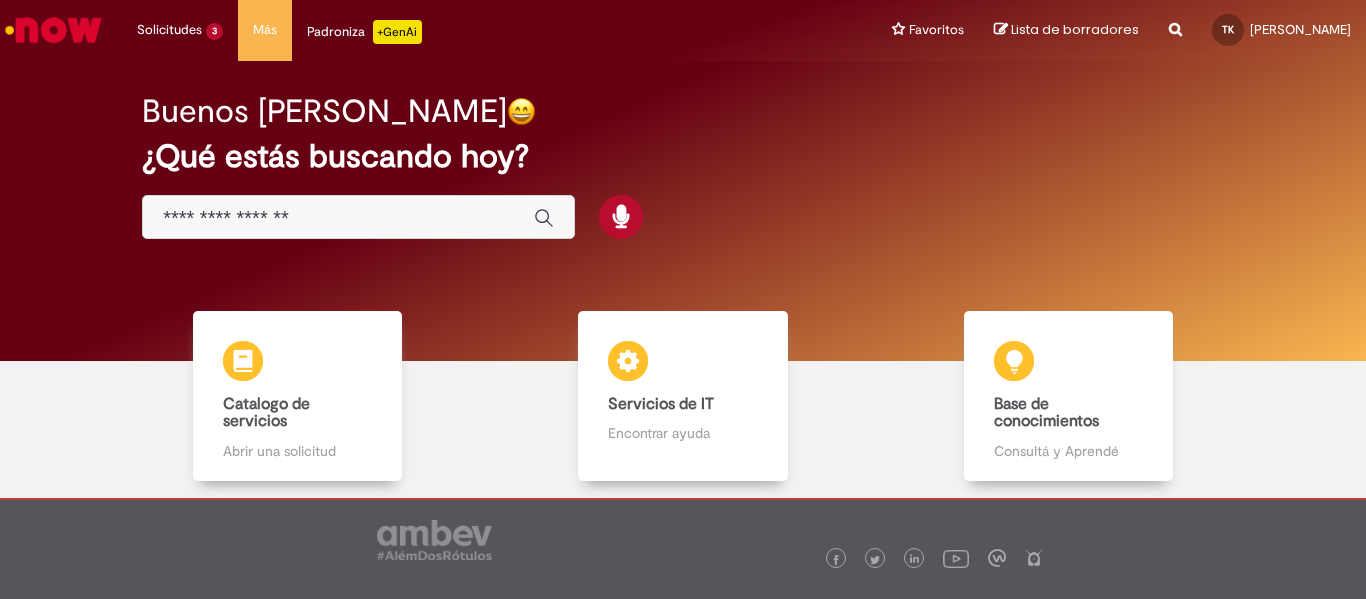 scroll, scrollTop: 0, scrollLeft: 0, axis: both 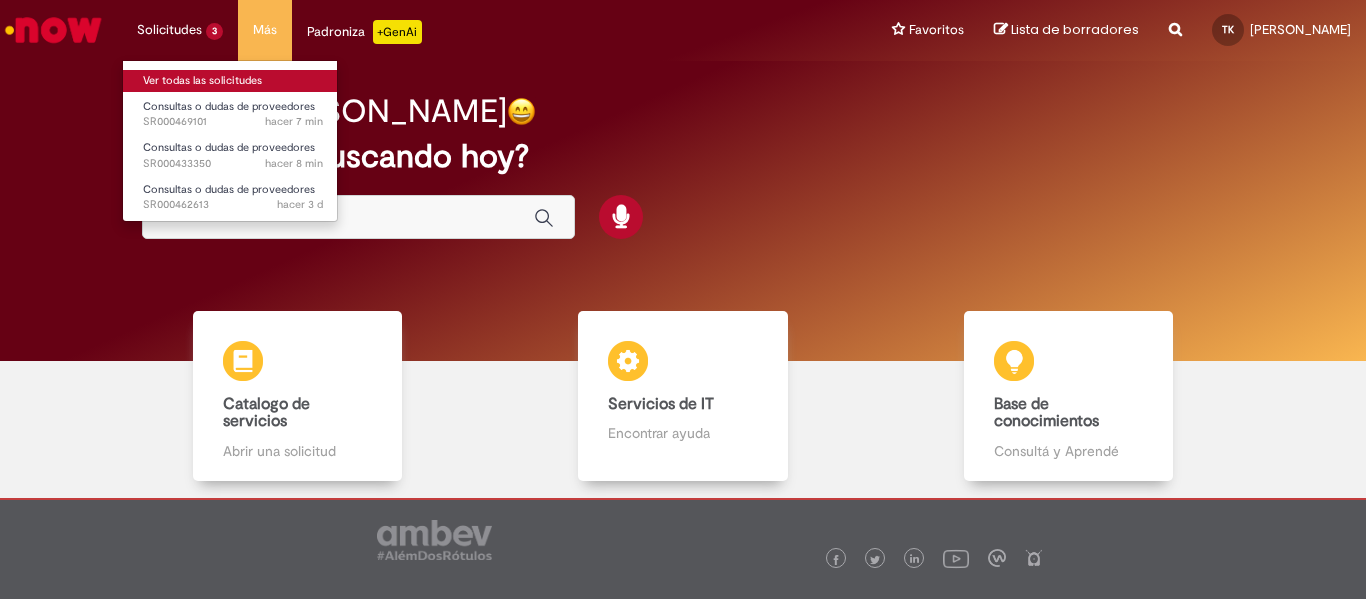 click on "Ver todas las solicitudes" at bounding box center (233, 81) 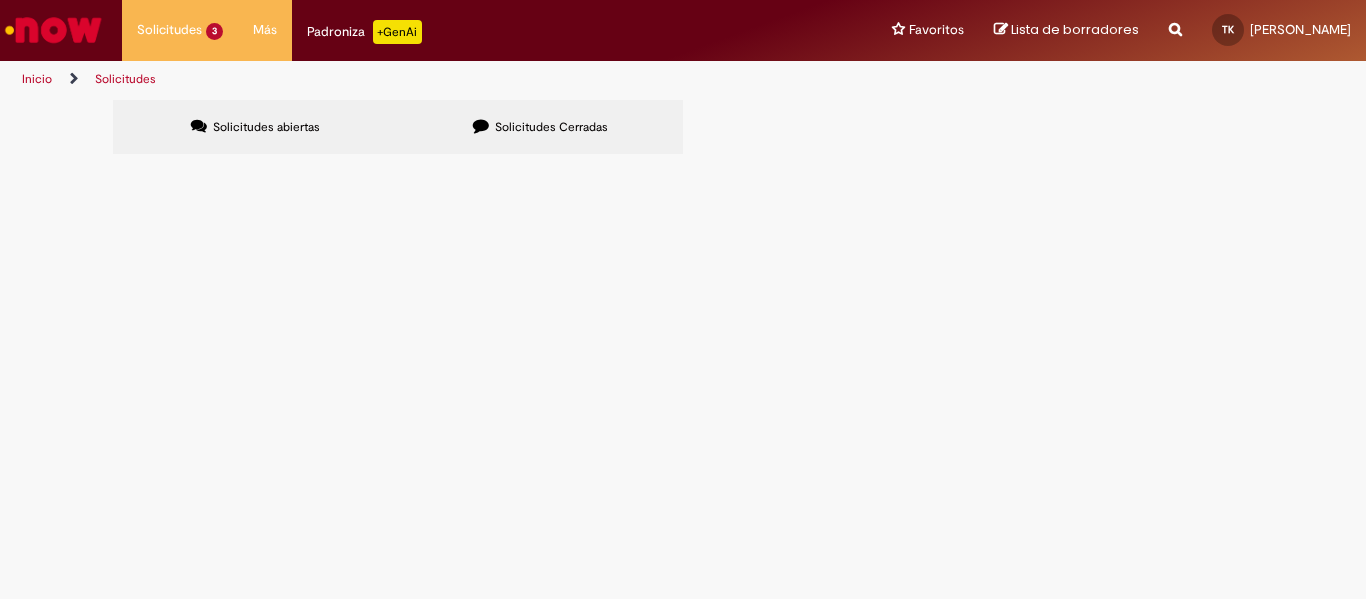 click at bounding box center [0, 0] 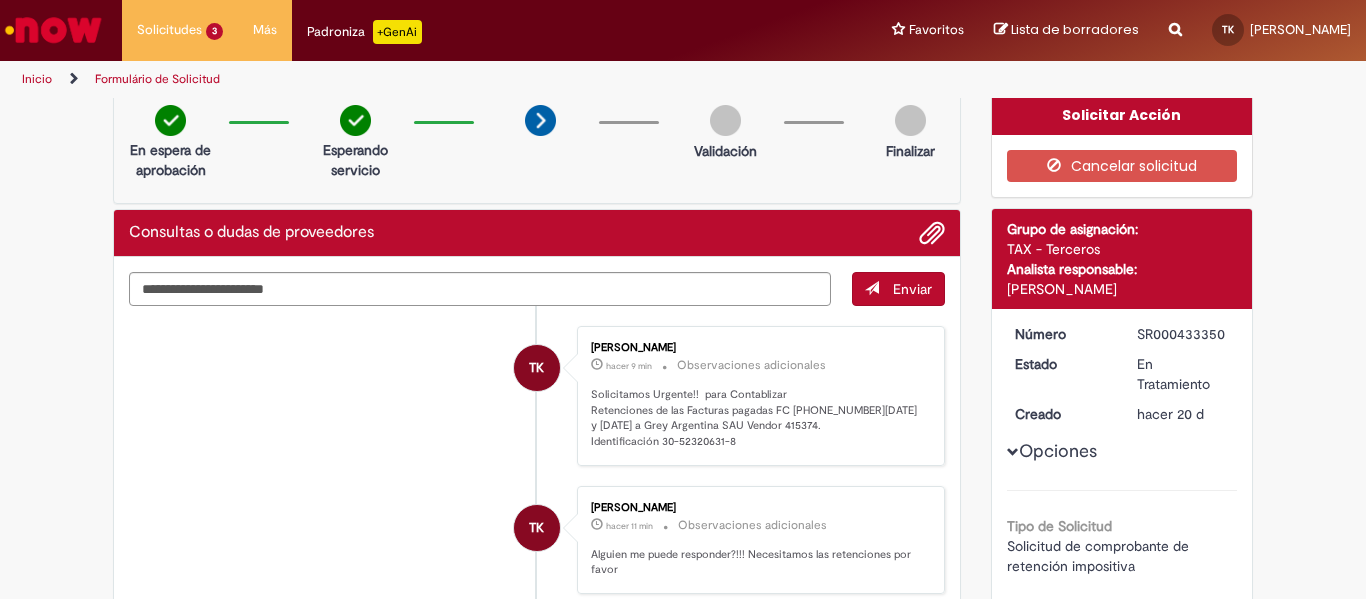 scroll, scrollTop: 0, scrollLeft: 0, axis: both 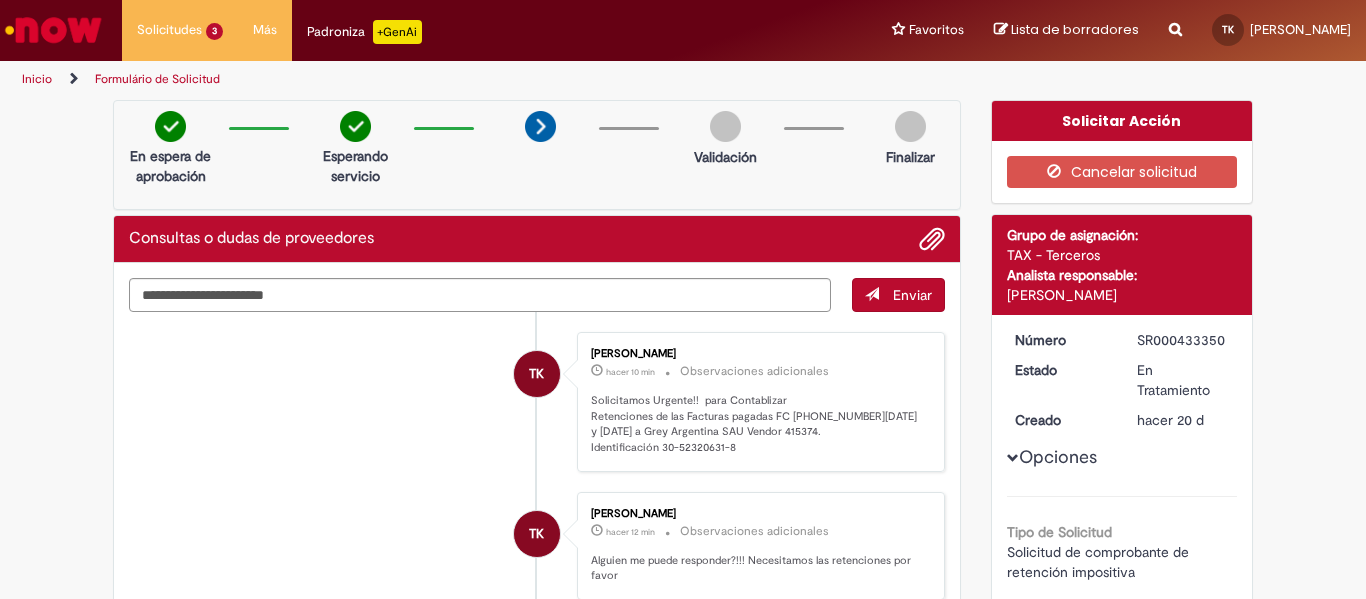 click on "Formulário de Solicitud" at bounding box center (157, 79) 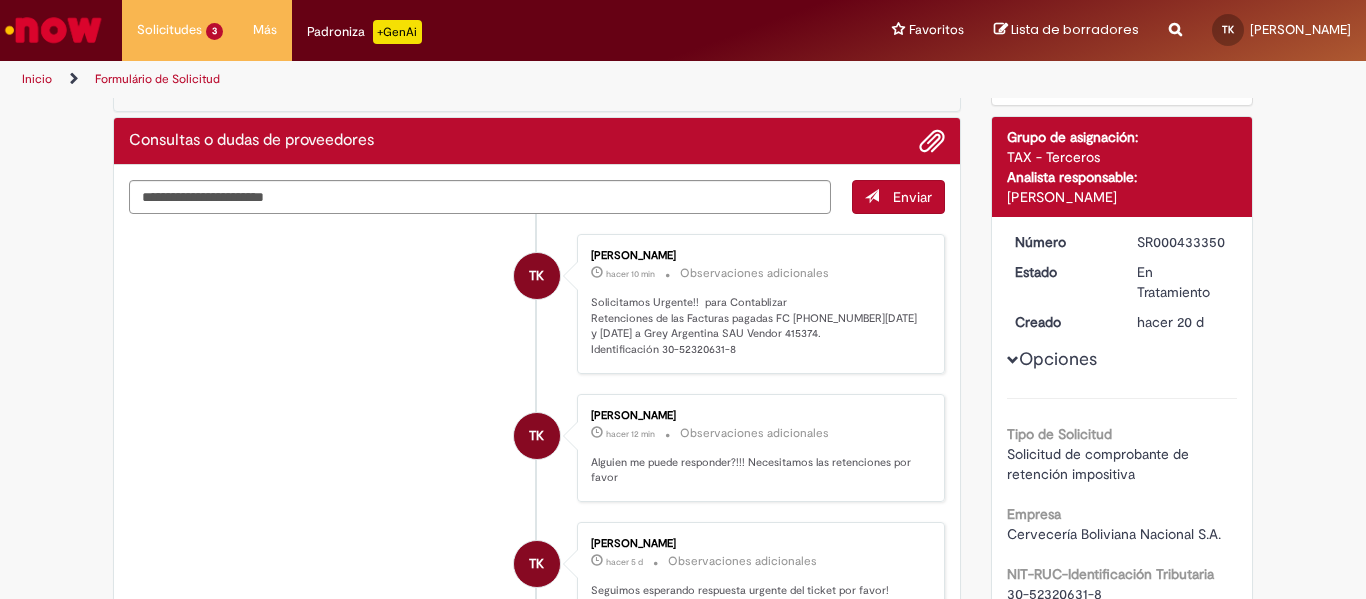 scroll, scrollTop: 0, scrollLeft: 0, axis: both 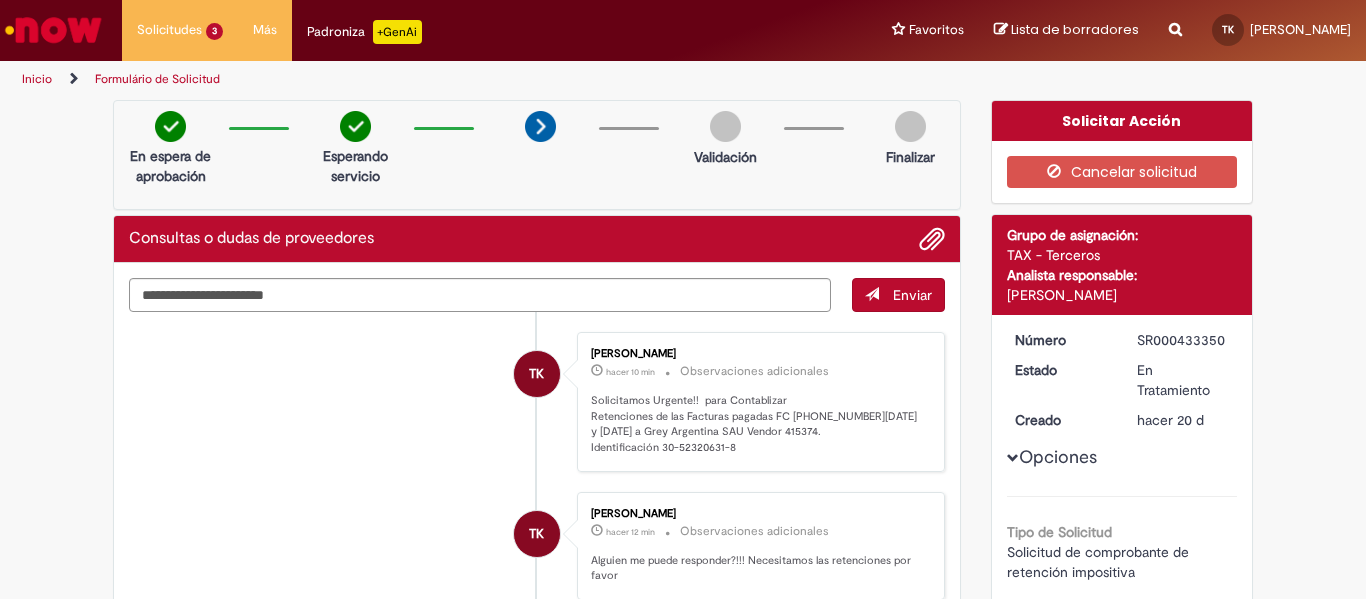 click on "Inicio" at bounding box center (37, 79) 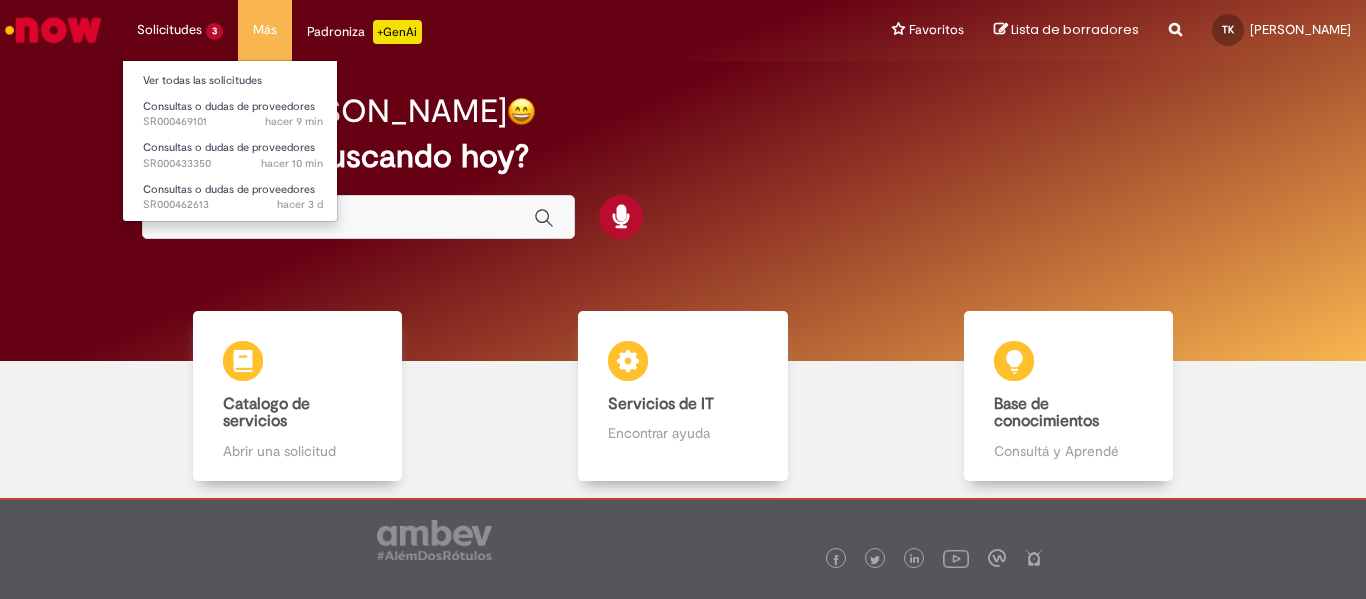 click on "Solicitudes   3
Ver todas las solicitudes
Consultas o dudas de proveedores
hacer 9 min hacer 9 minutos  SR000469101
Consultas o dudas de proveedores
hacer 10 min hacer 10 minutos  SR000433350
Consultas o dudas de proveedores
hacer 3 d hacer 3 días  SR000462613" at bounding box center [180, 30] 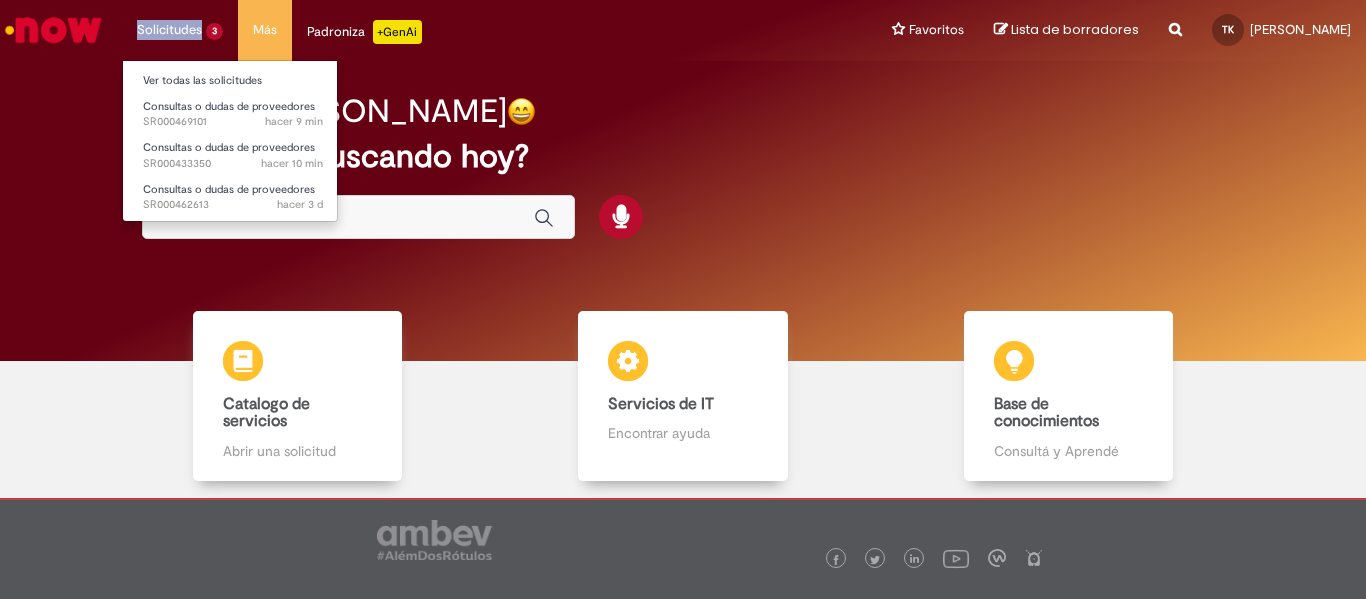 click on "Solicitudes   3
Ver todas las solicitudes
Consultas o dudas de proveedores
hacer 9 min hacer 9 minutos  SR000469101
Consultas o dudas de proveedores
hacer 10 min hacer 10 minutos  SR000433350
Consultas o dudas de proveedores
hacer 3 d hacer 3 días  SR000462613" at bounding box center [180, 30] 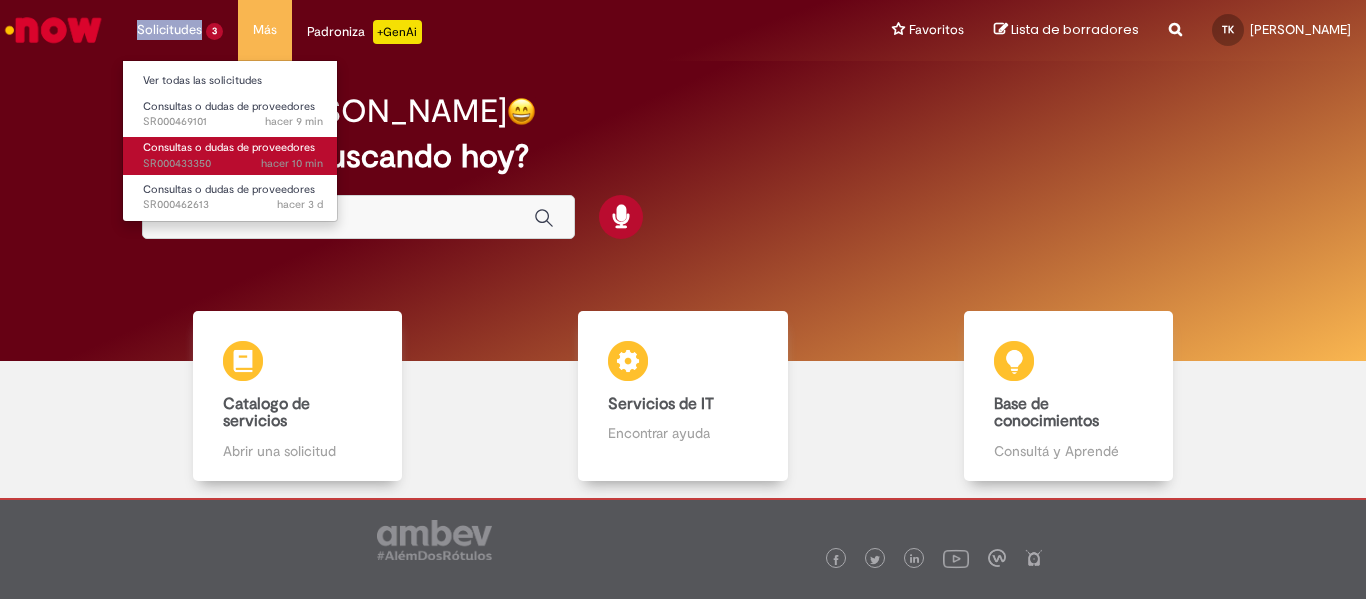 click on "hacer 10 min hacer 10 minutos  SR000433350" at bounding box center (233, 164) 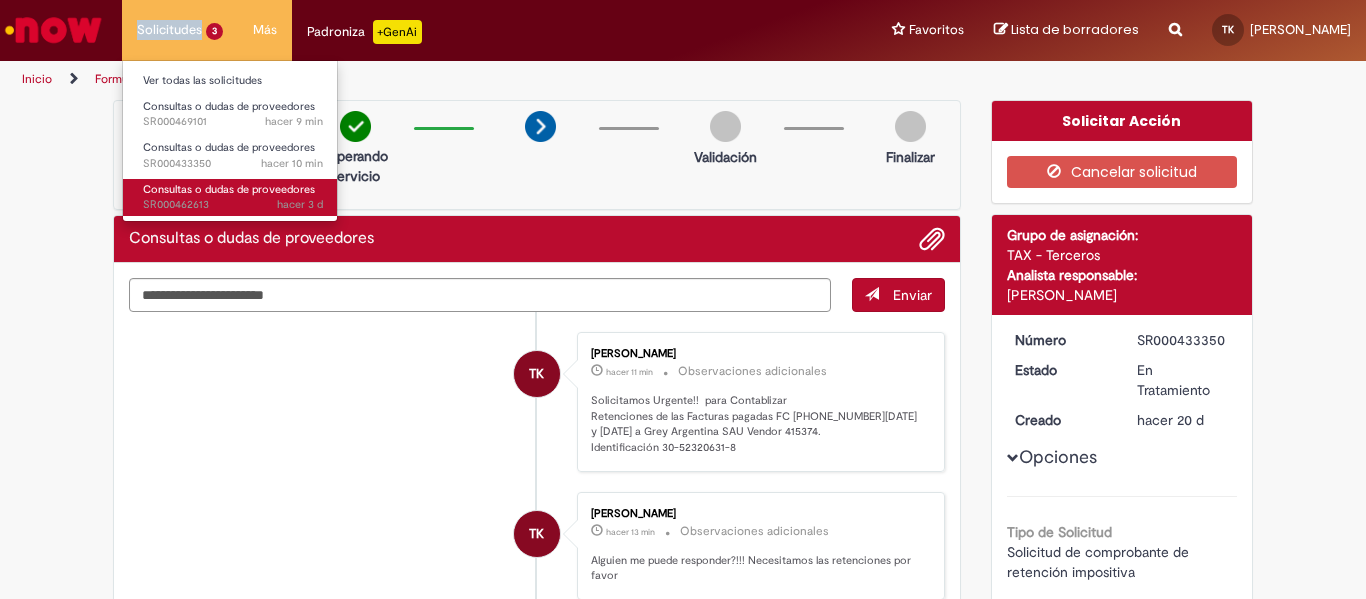click on "Consultas o dudas de proveedores" at bounding box center [229, 189] 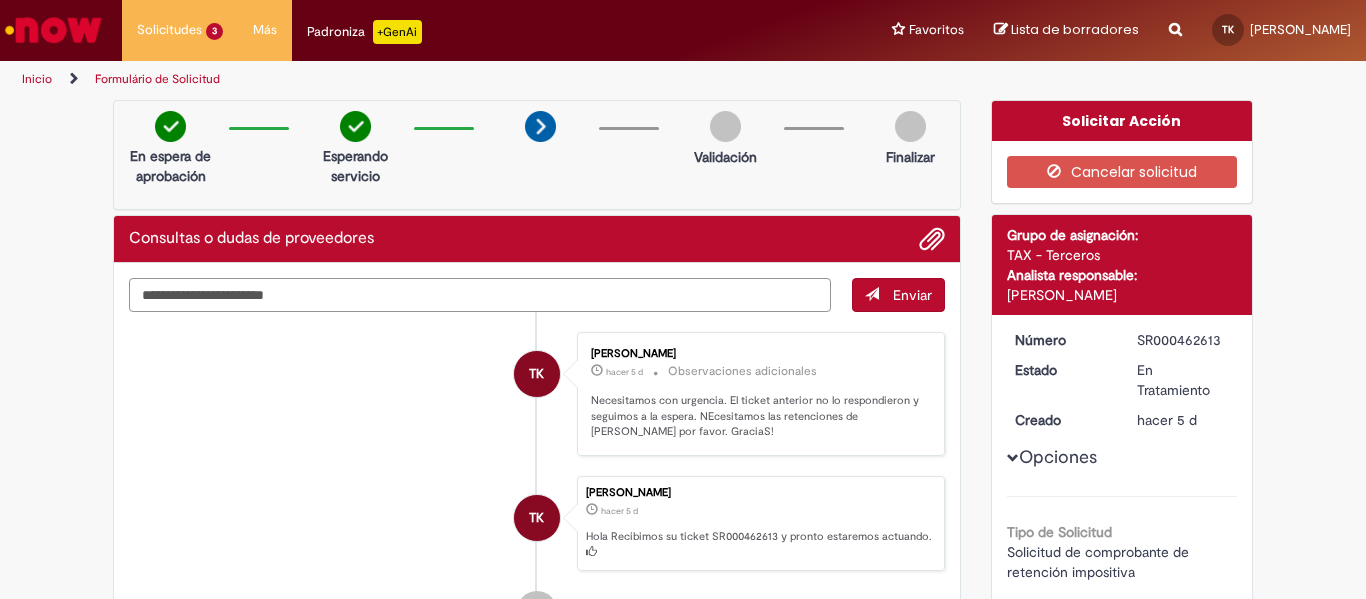 click at bounding box center [480, 295] 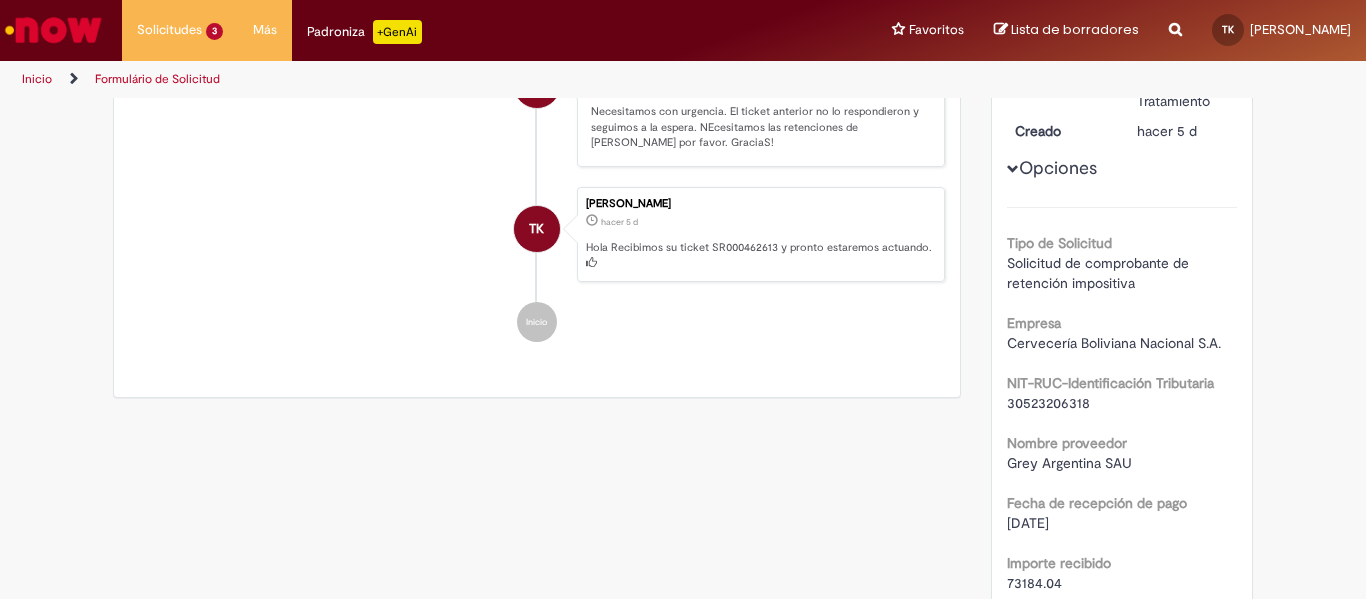 scroll, scrollTop: 89, scrollLeft: 0, axis: vertical 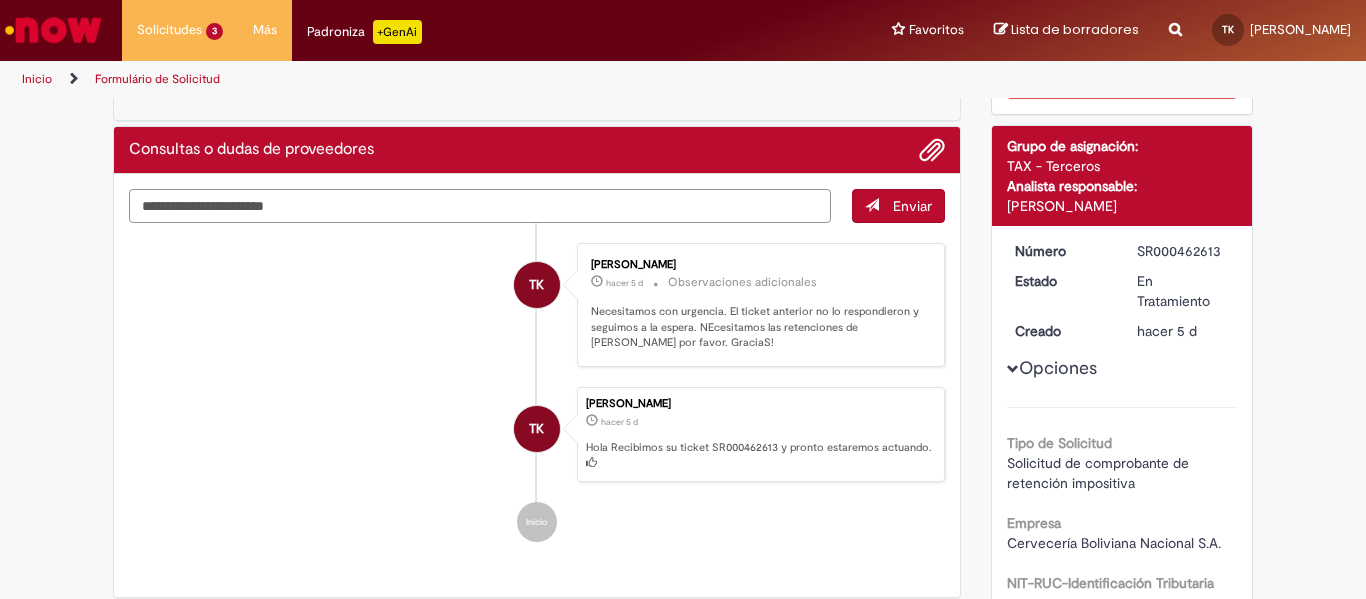 click at bounding box center (480, 206) 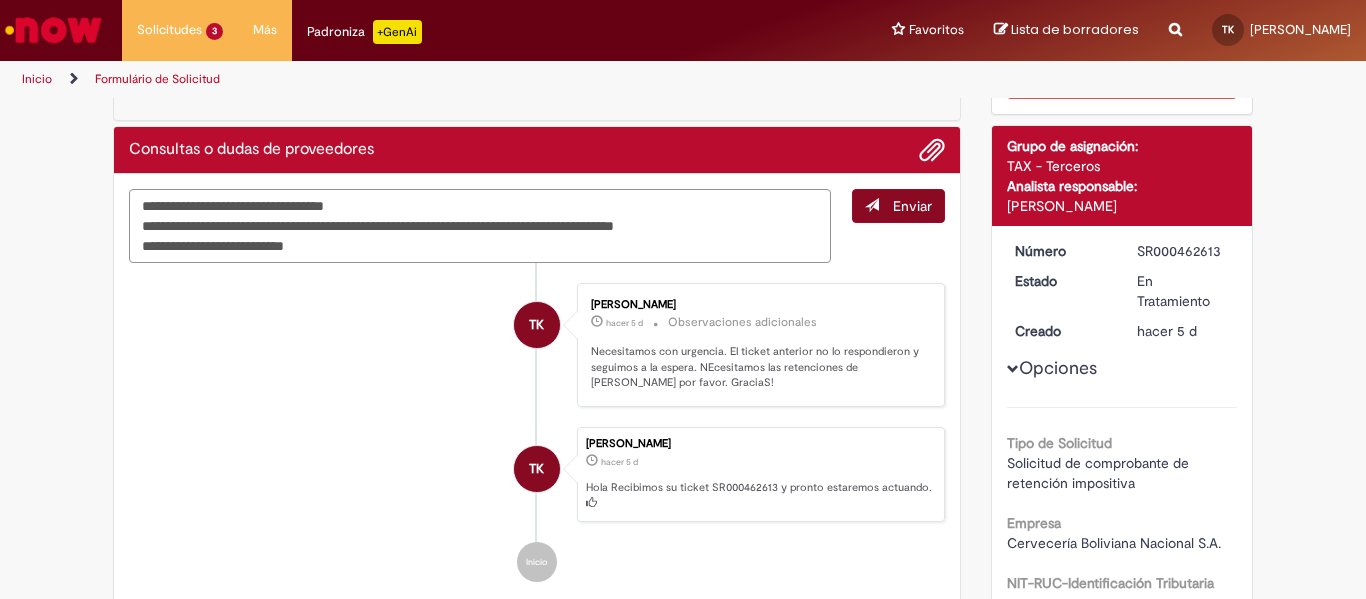 type on "**********" 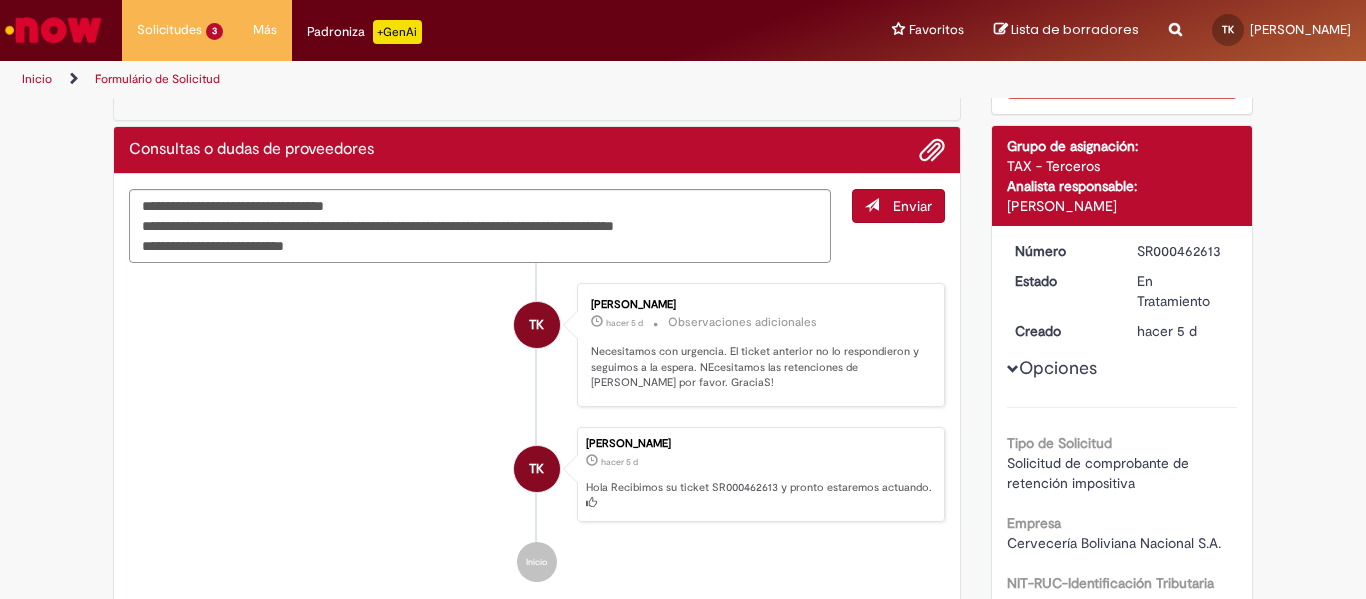 click on "Enviar" at bounding box center [898, 206] 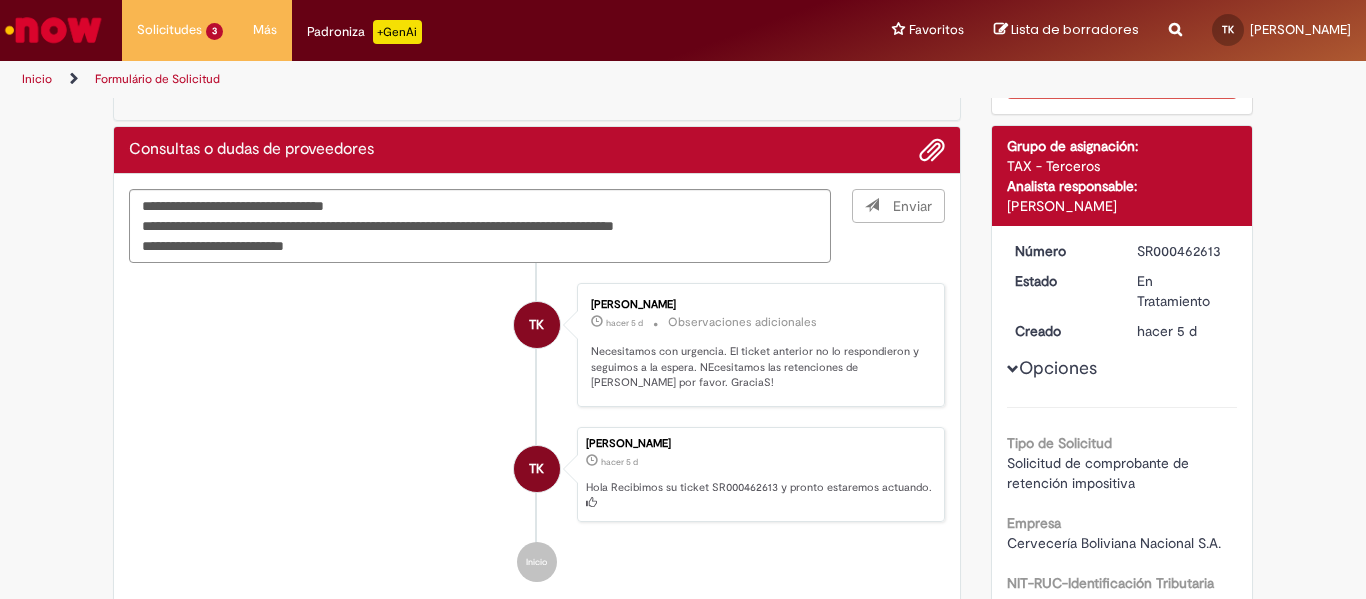 type 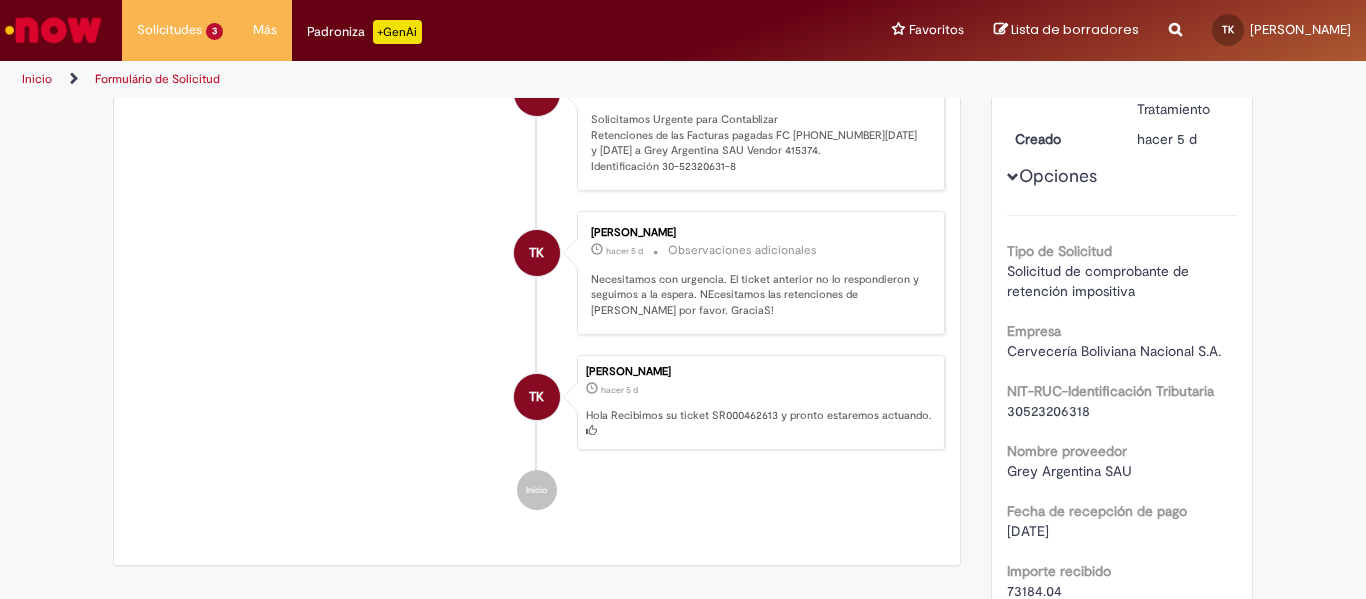 scroll, scrollTop: 189, scrollLeft: 0, axis: vertical 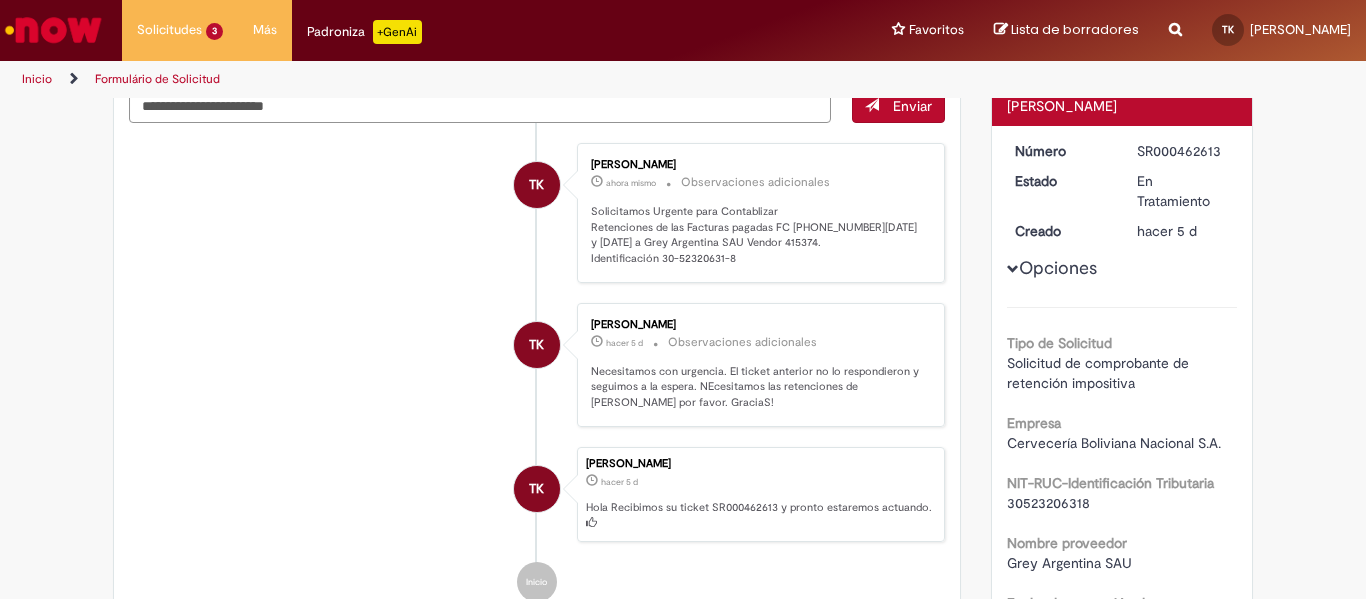 click at bounding box center [1013, 269] 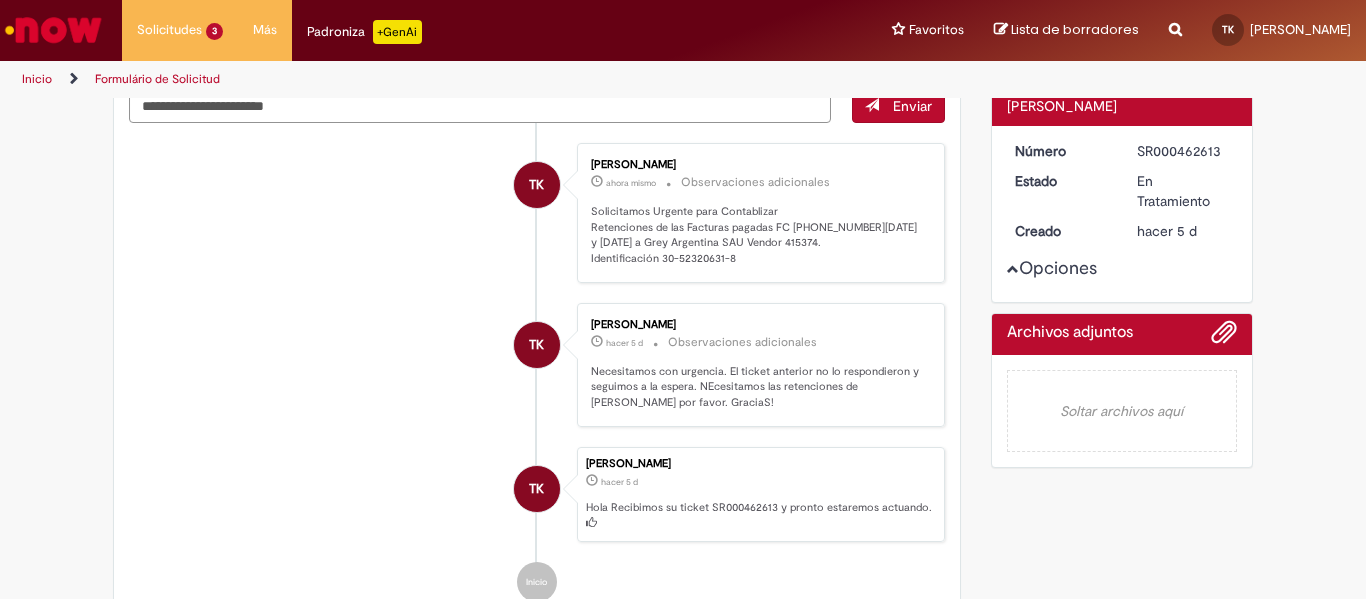 click at bounding box center (1013, 269) 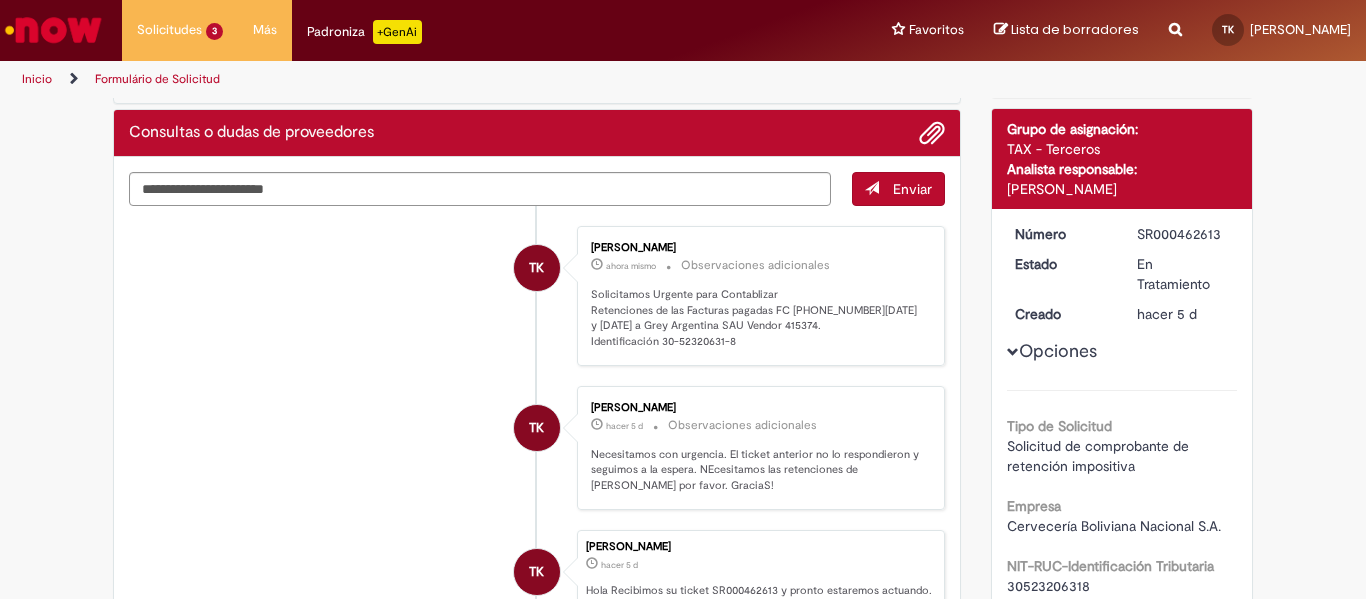 scroll, scrollTop: 0, scrollLeft: 0, axis: both 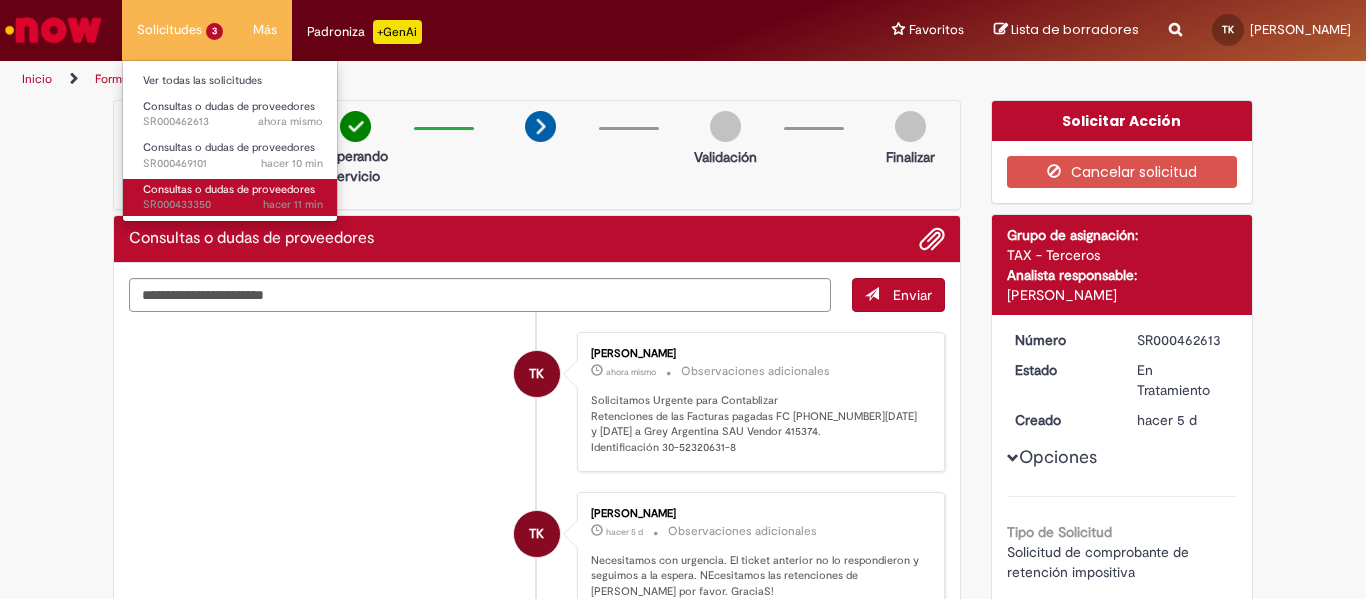 click on "Consultas o dudas de proveedores" at bounding box center (229, 189) 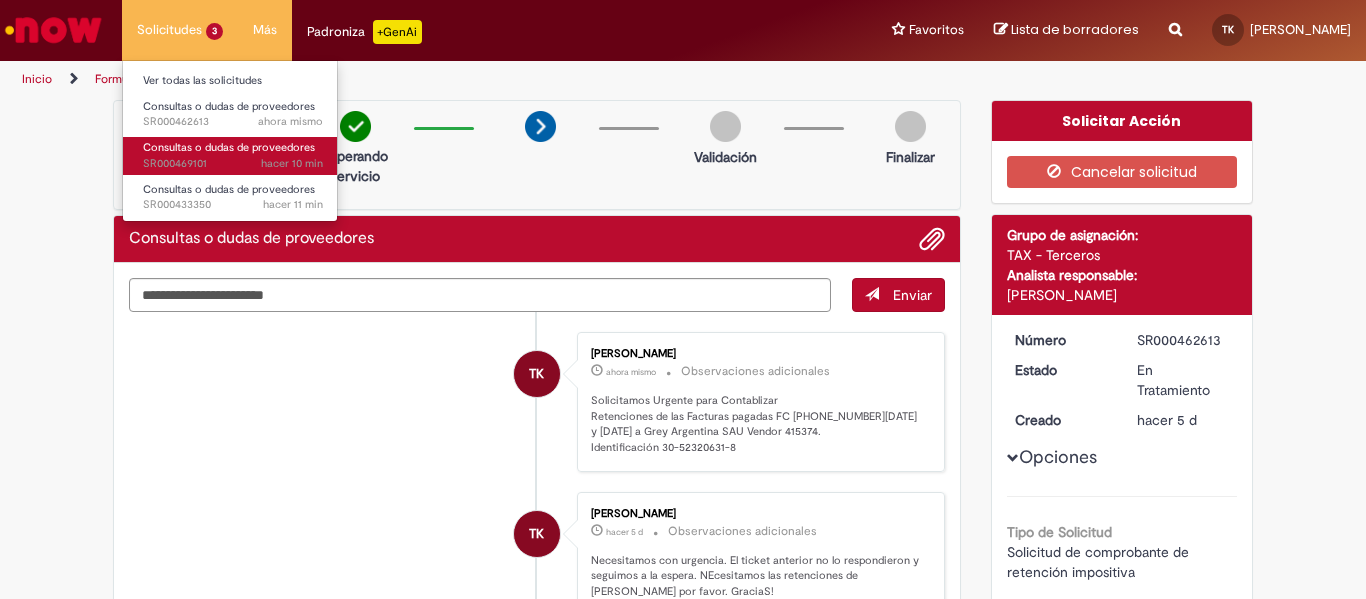 click on "hacer 10 min hacer 10 minutos  SR000469101" at bounding box center (233, 164) 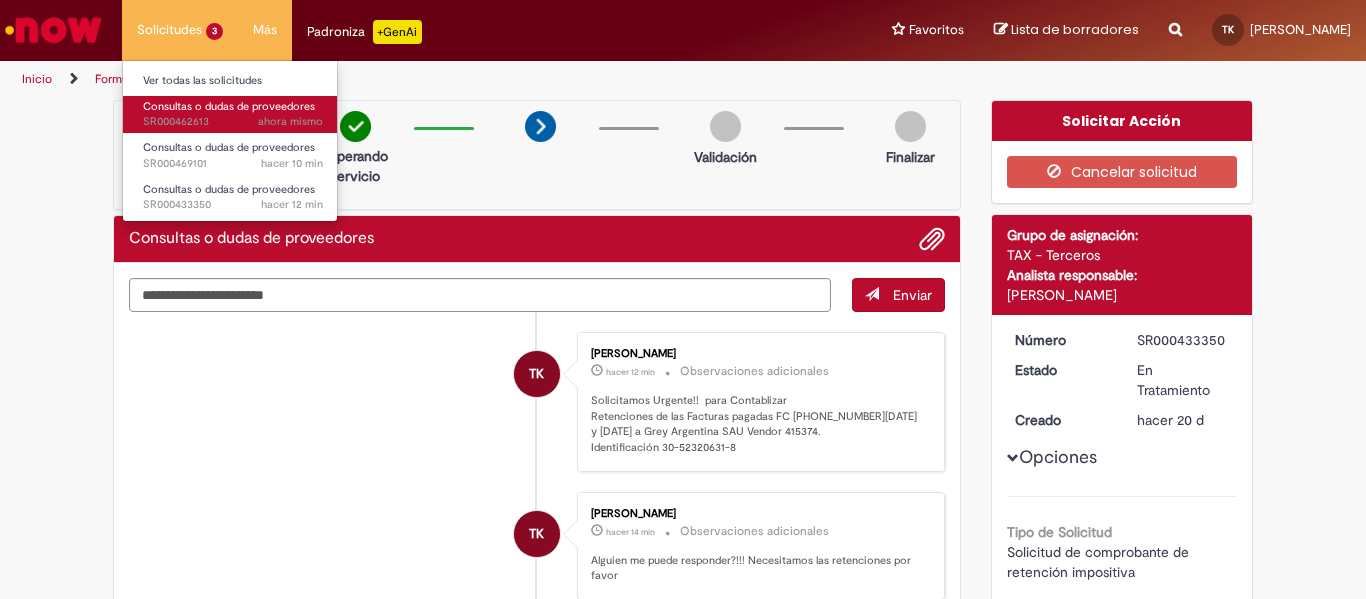 click on "ahora mismo ahora mismo  SR000462613" at bounding box center (233, 122) 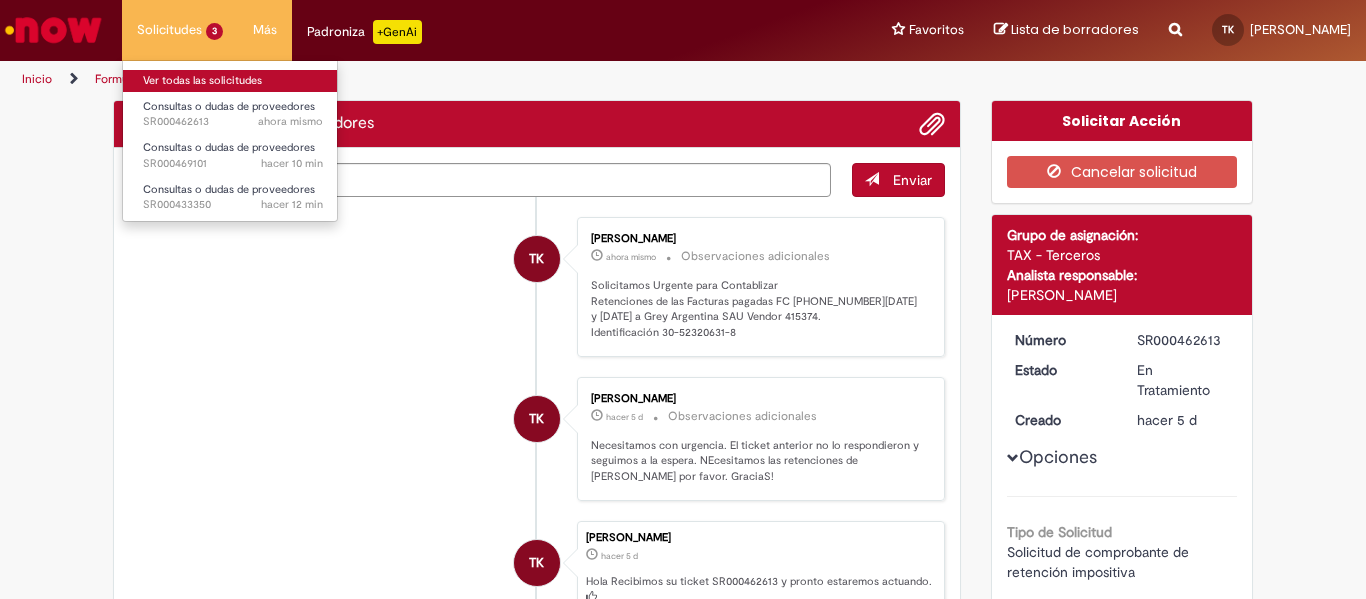 click on "Ver todas las solicitudes" at bounding box center (233, 81) 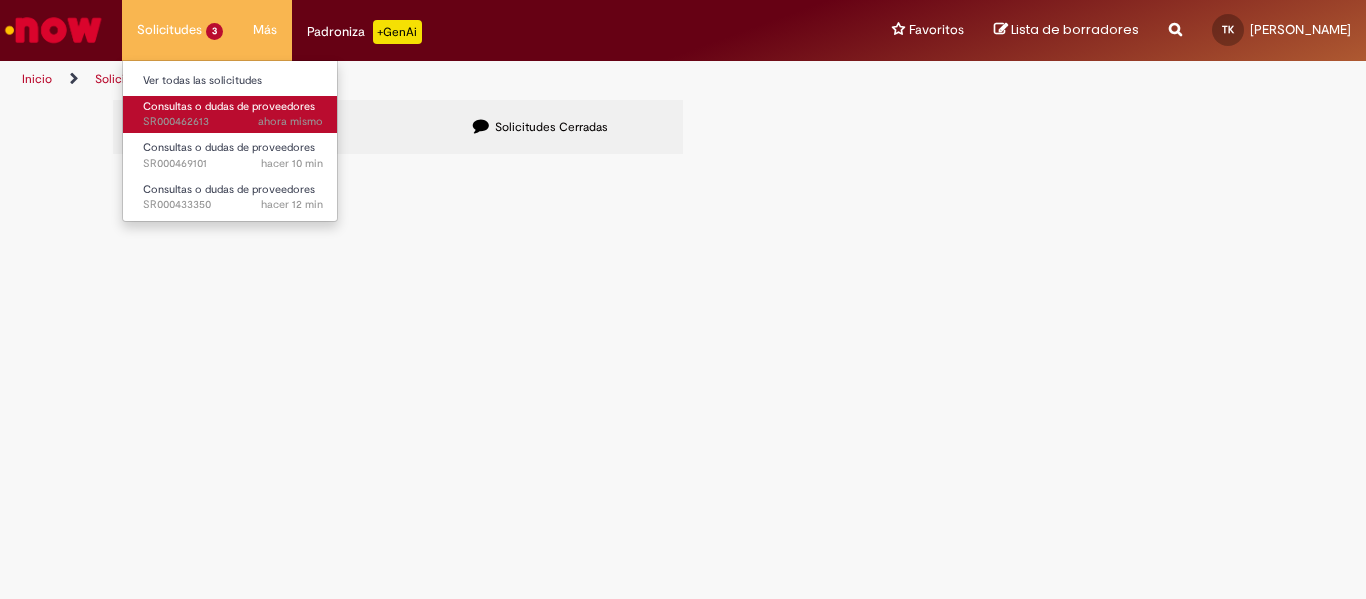 click on "ahora mismo ahora mismo  SR000462613" at bounding box center [233, 122] 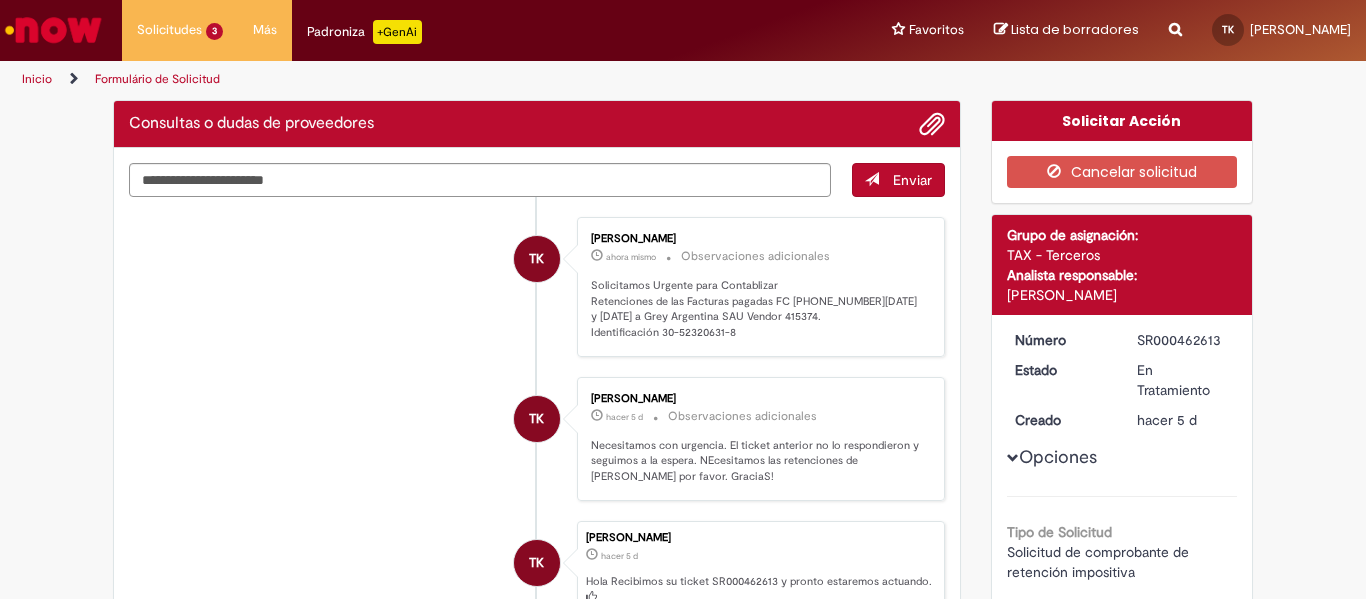click on "[PERSON_NAME]" at bounding box center [1122, 295] 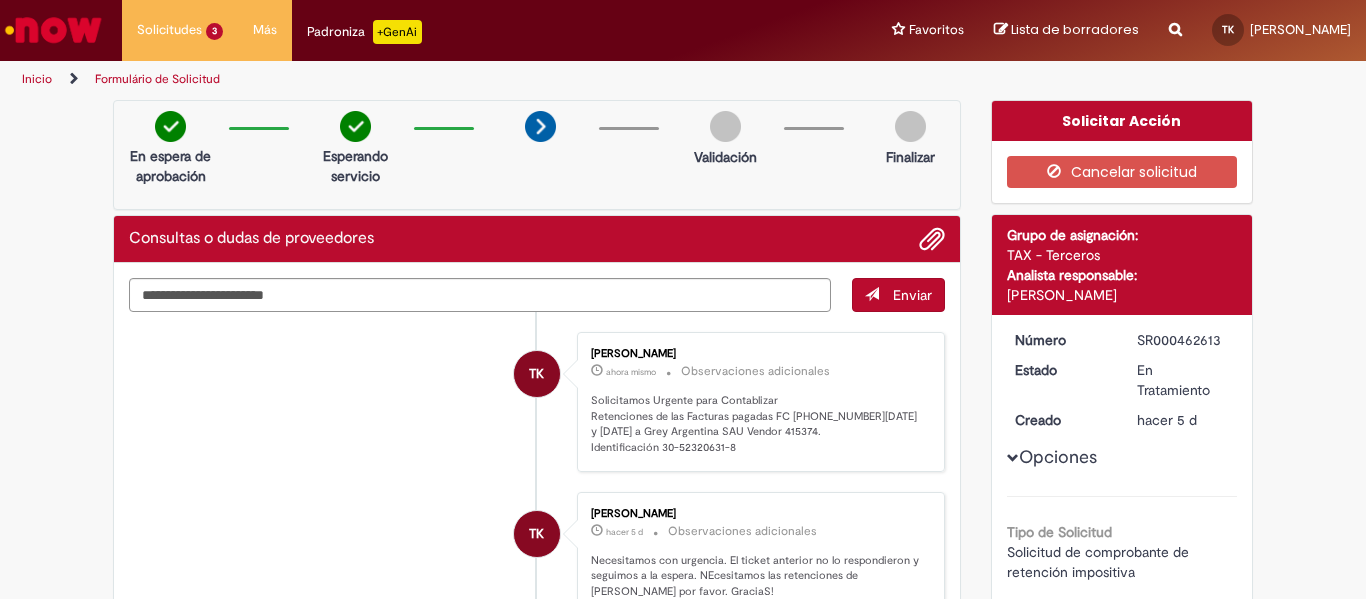 click on "[PERSON_NAME]" at bounding box center [1122, 295] 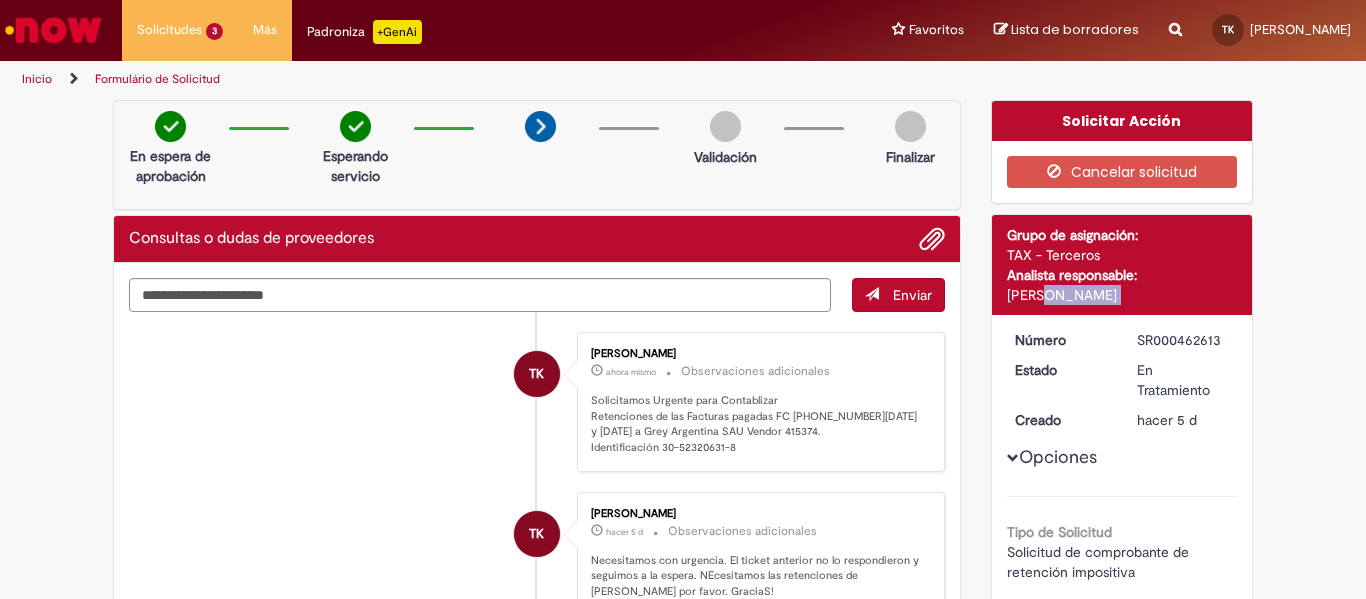 click on "[PERSON_NAME]" at bounding box center (1122, 295) 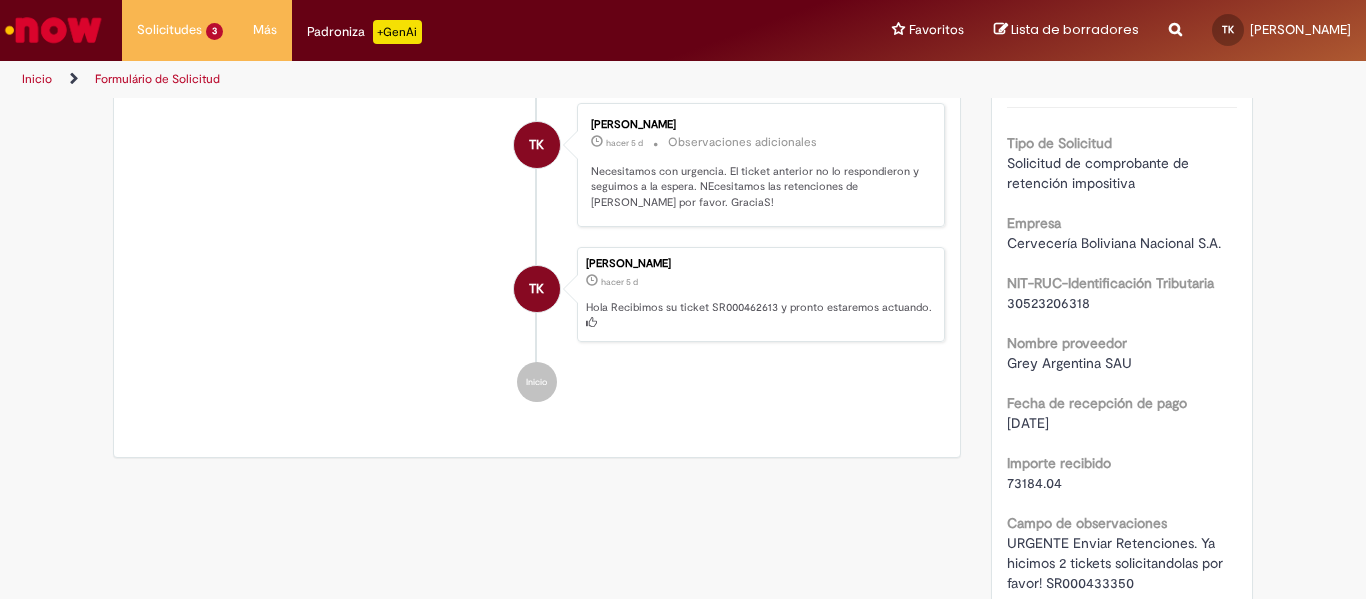 scroll, scrollTop: 0, scrollLeft: 0, axis: both 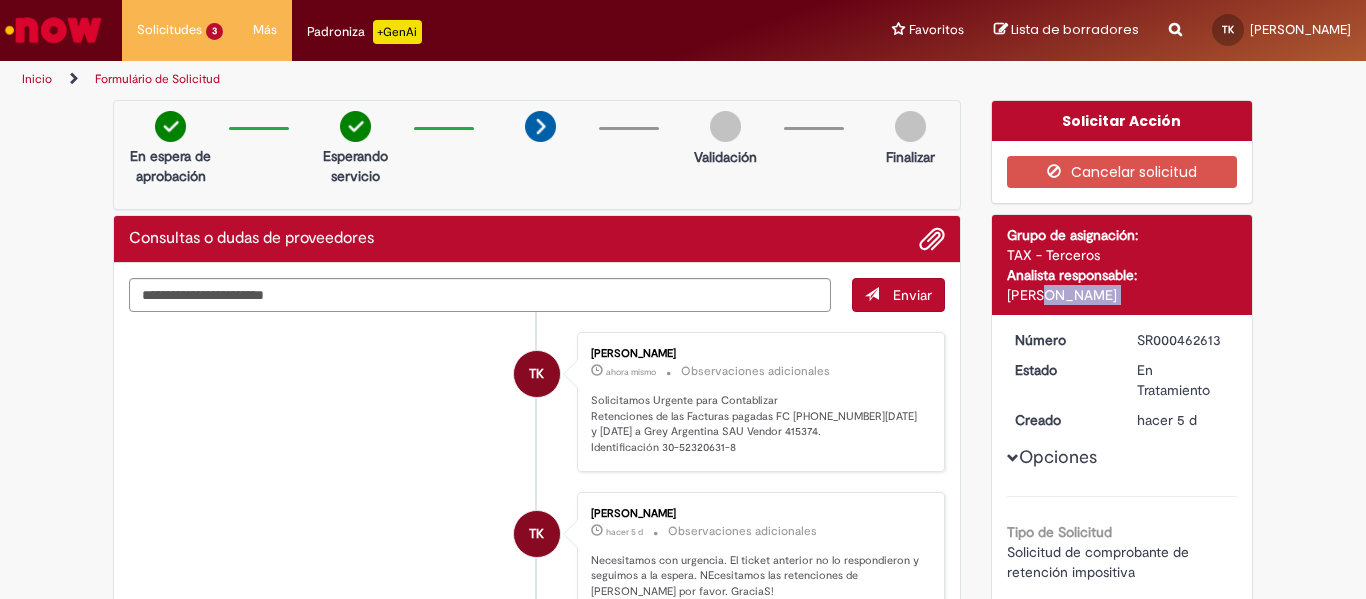 copy on "[PERSON_NAME]" 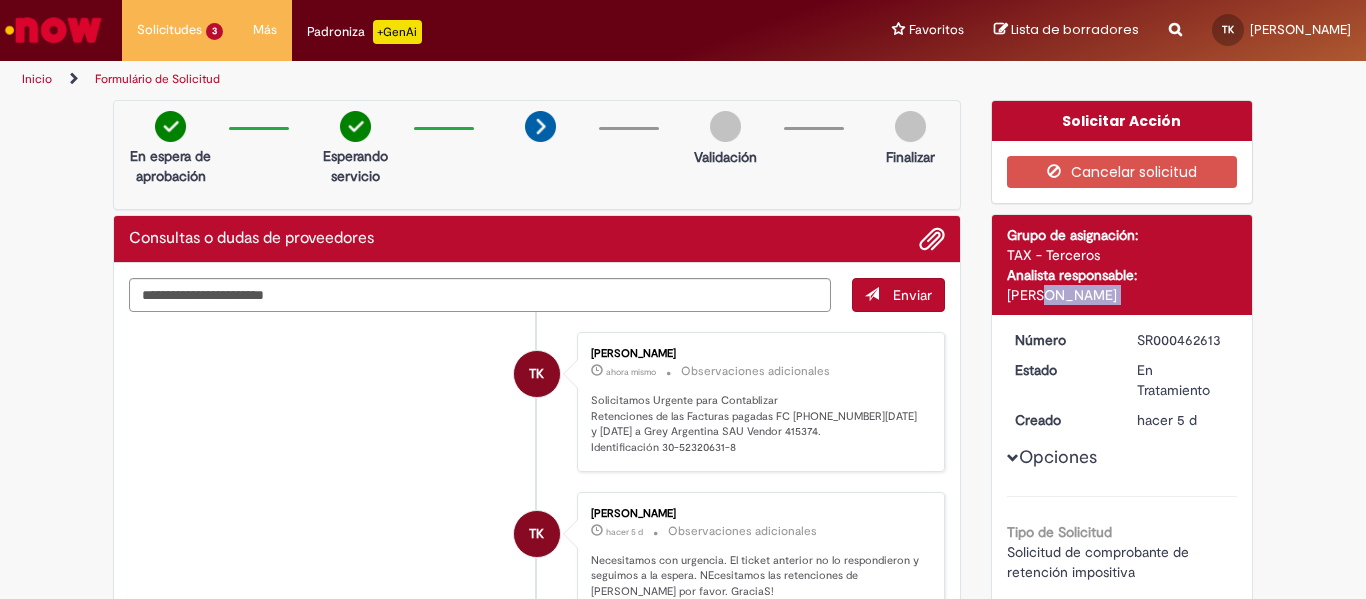 click on "Solicitar Acción
Cancelar solicitud
Detalles de ticket
Grupo de asignación:
TAX - Terceros
Analista responsable:
[PERSON_NAME]
Número
SR000462613
Estado
En Tratamiento
Creado
hacer 5 d hacer 5 días
Opciones
Tipo de Solicitud
Solicitud de comprobante de retención impositiva
Empresa
Cervecería Boliviana Nacional S.A.
NIT-RUC-Identificación Tributaria
30523206318
Nombre proveedor
Grey Argentina SAU
Fecha de recepción de pago
[DATE]
Importe recibido
73184.04
[GEOGRAPHIC_DATA]" at bounding box center [1122, 644] 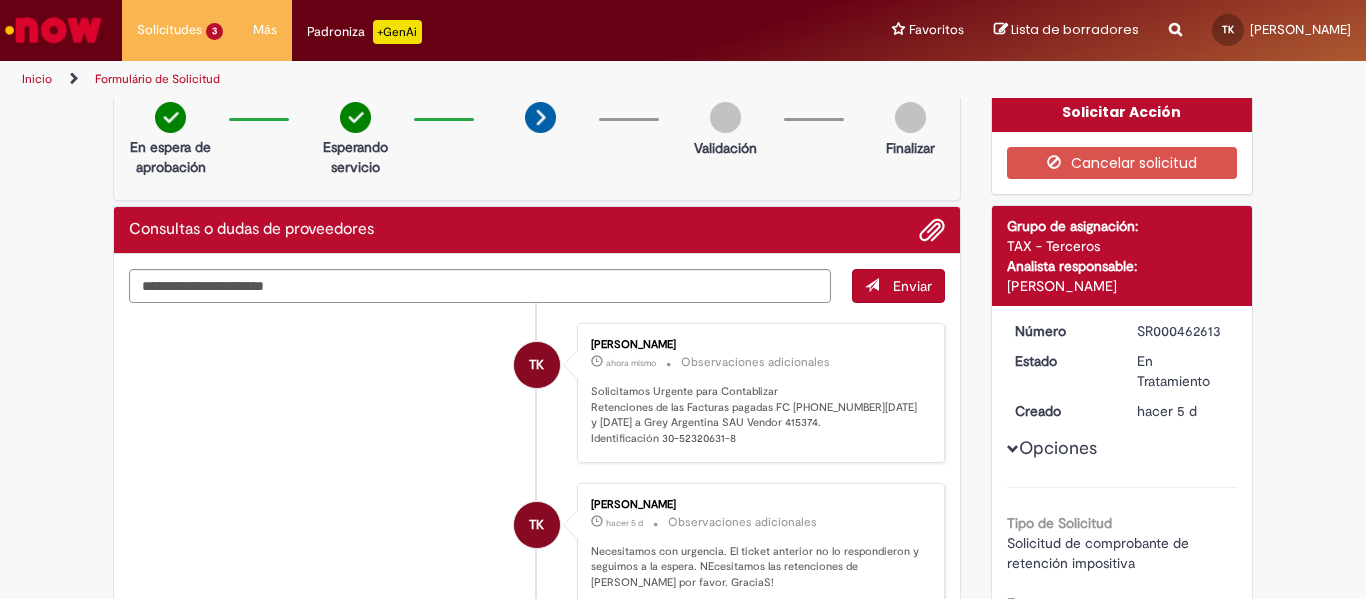 scroll, scrollTop: 0, scrollLeft: 0, axis: both 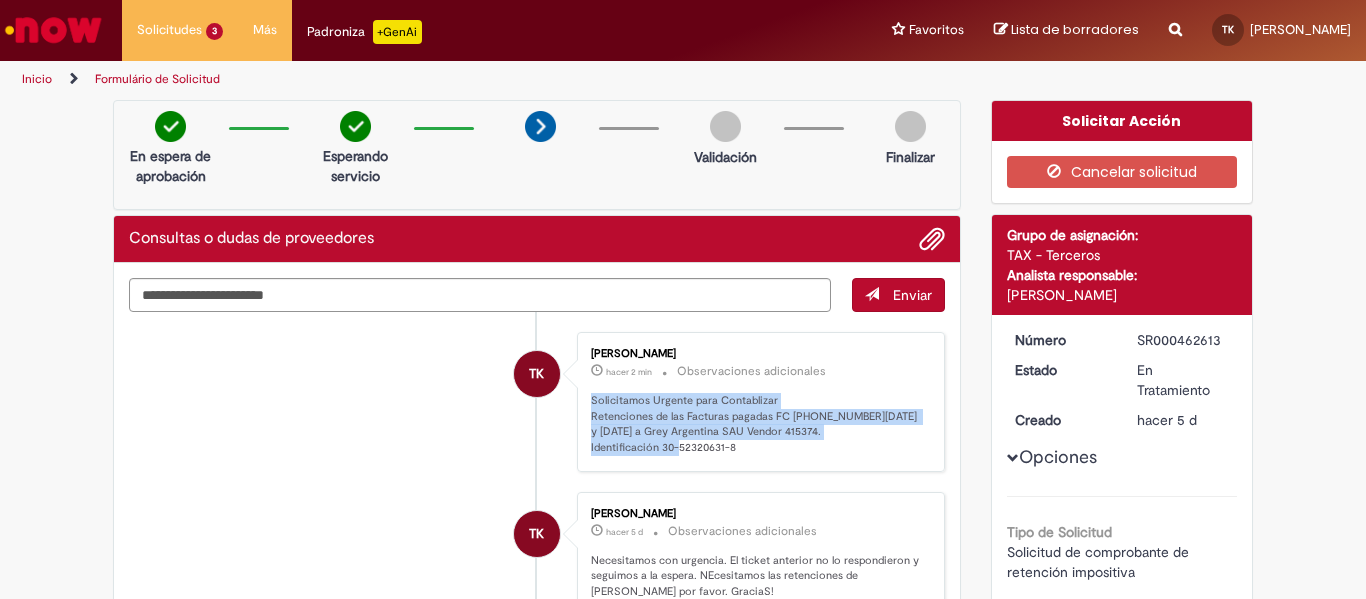 drag, startPoint x: 727, startPoint y: 447, endPoint x: 577, endPoint y: 393, distance: 159.42397 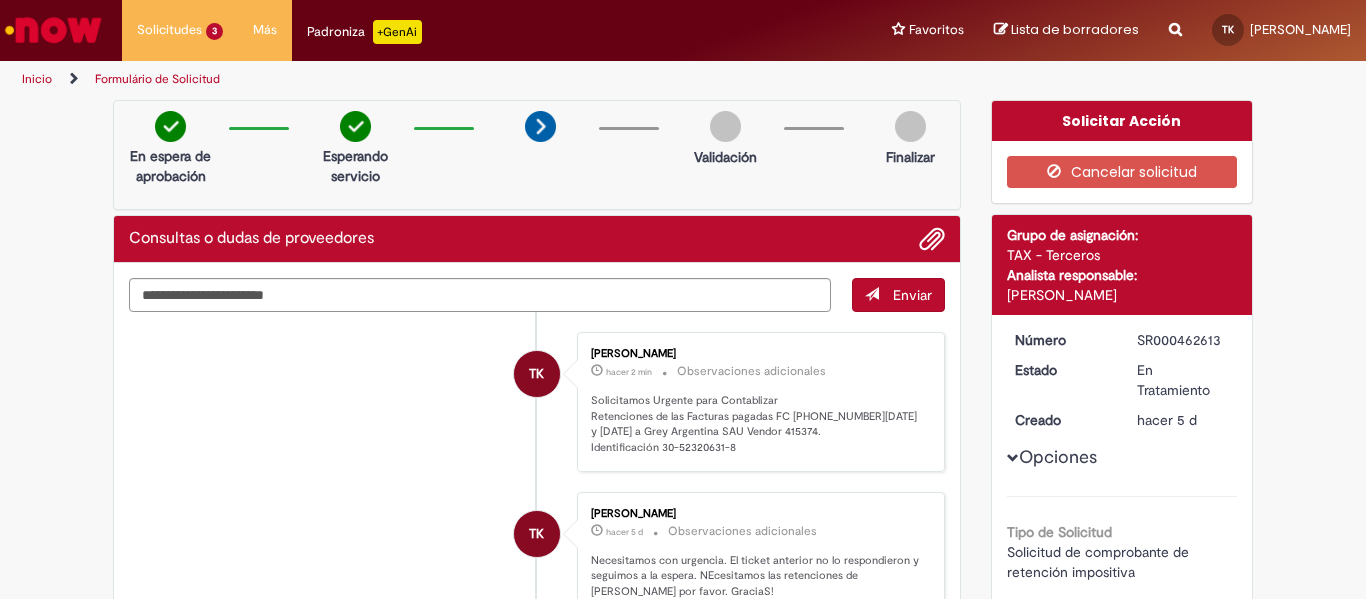 click on "TK
[PERSON_NAME]
hacer 2 min hacer 2 minutos     Observaciones adicionales
Solicitamos Urgente para Contablizar
Retenciones de las Facturas pagadas FC [PHONE_NUMBER][DATE] y [DATE] a Grey Argentina SAU Vendor 415374.
Identificación 30-52320631-8" at bounding box center [537, 402] 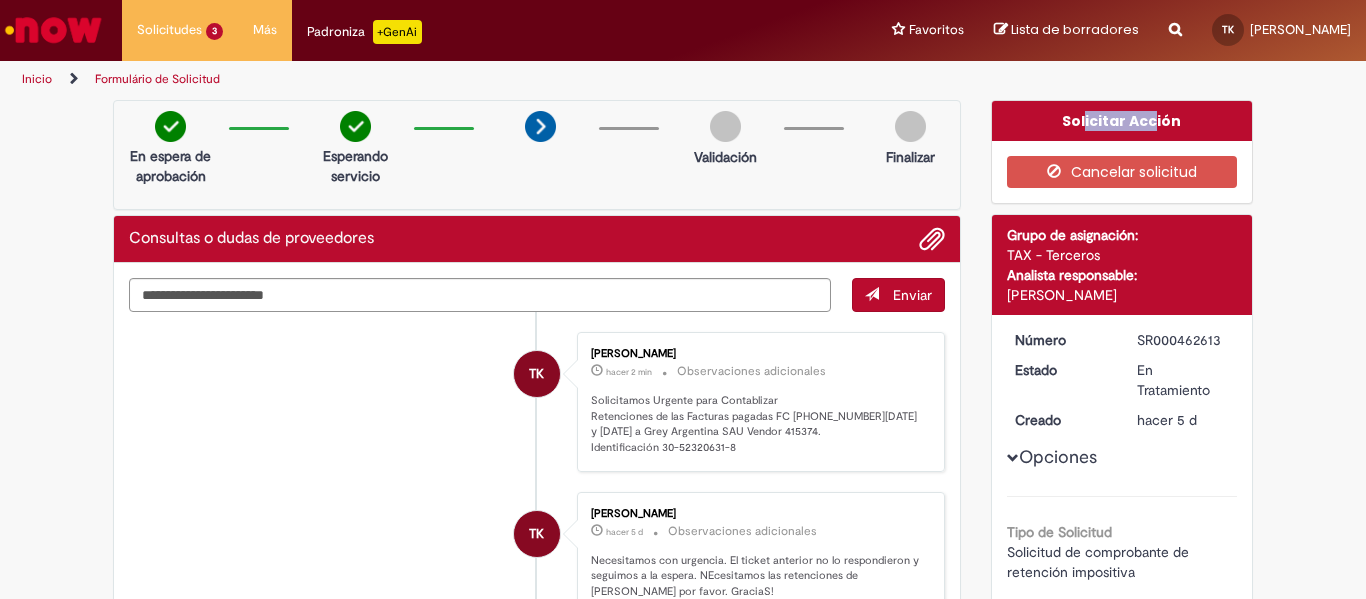 click on "Solicitar Acción" at bounding box center (1122, 121) 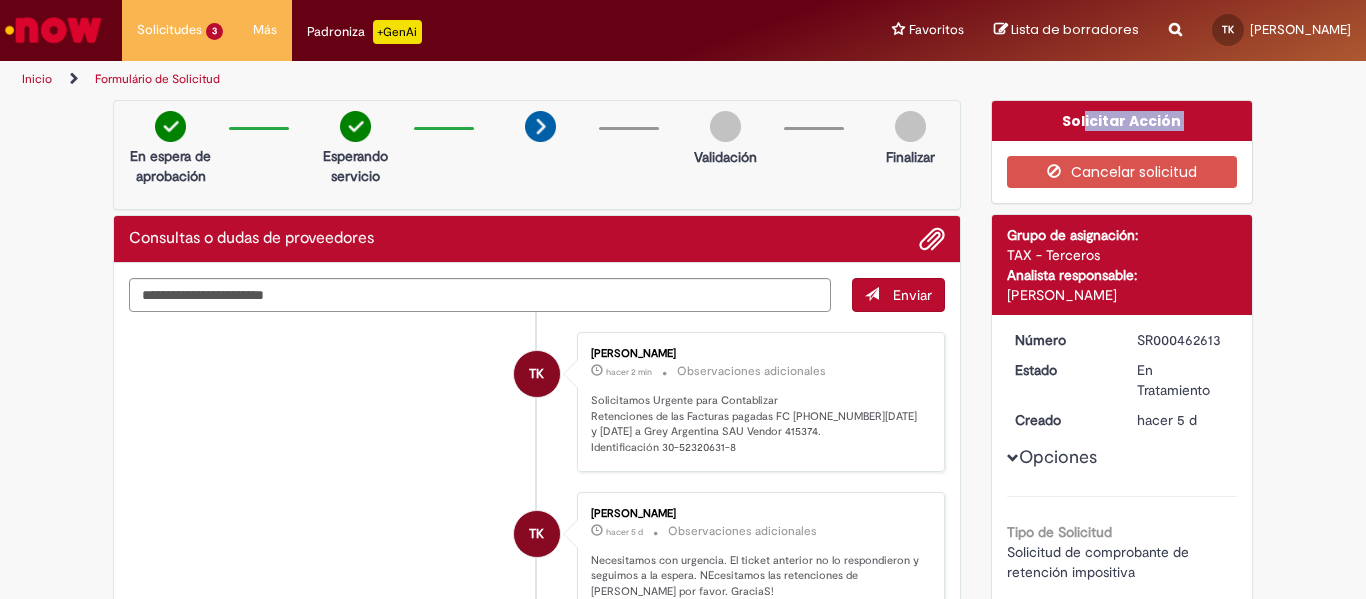click on "Solicitar Acción" at bounding box center [1122, 121] 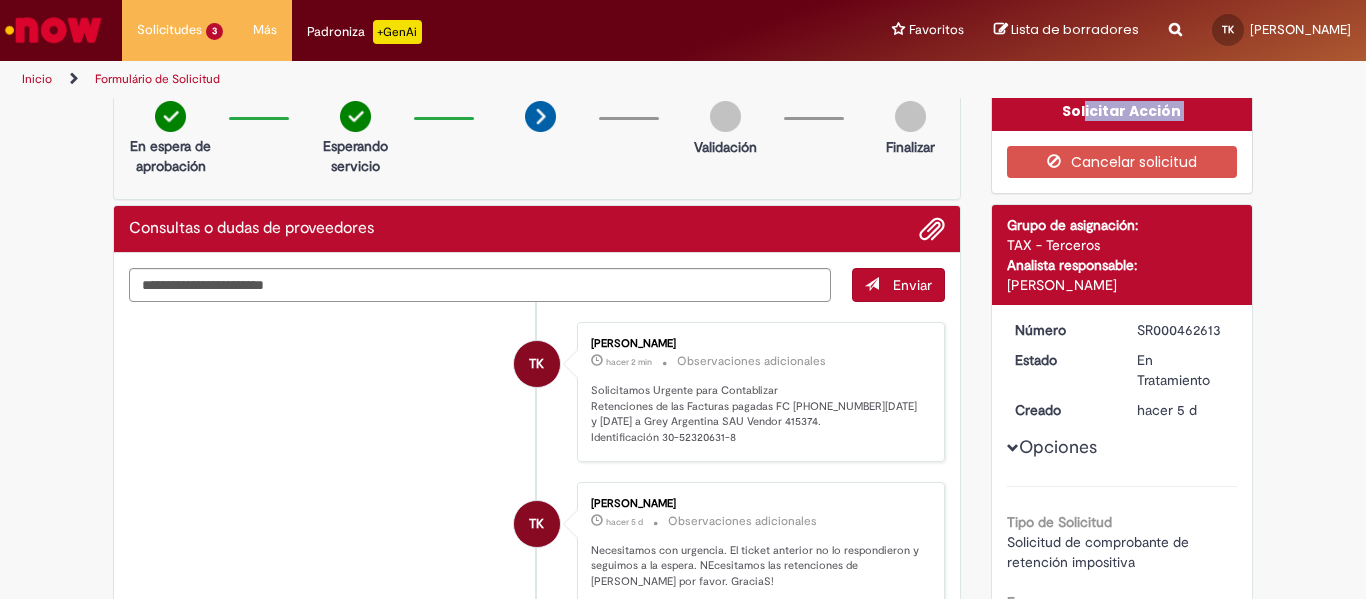 scroll, scrollTop: 0, scrollLeft: 0, axis: both 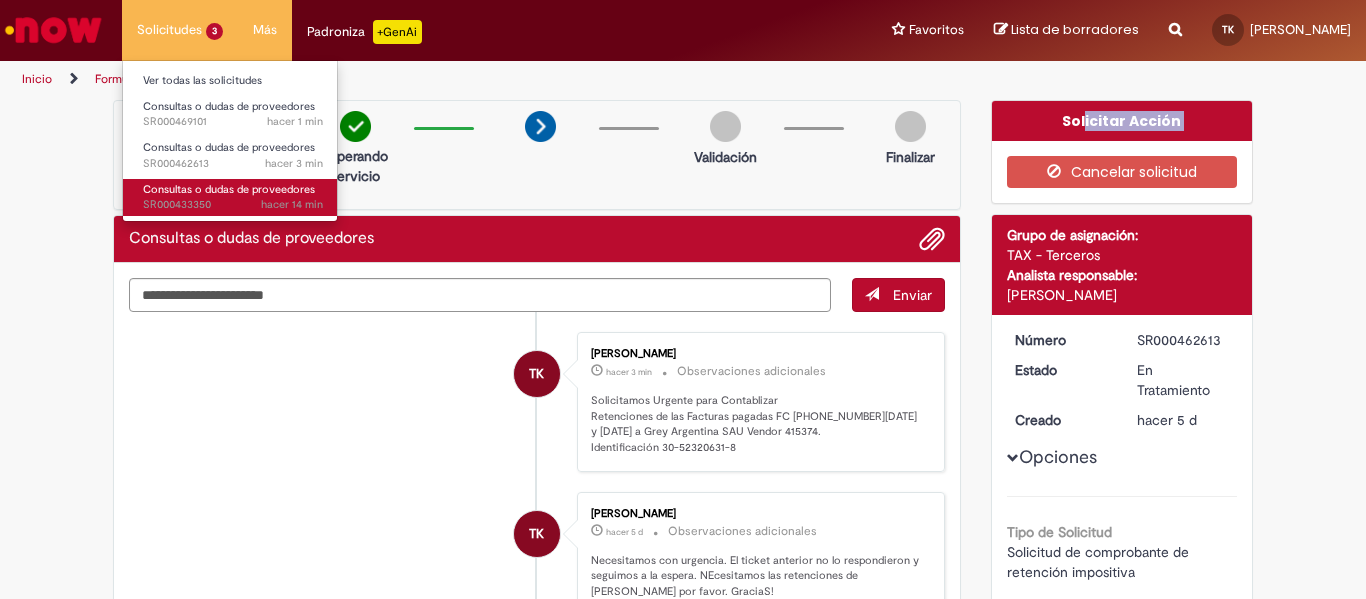 click on "Consultas o dudas de proveedores" at bounding box center [229, 189] 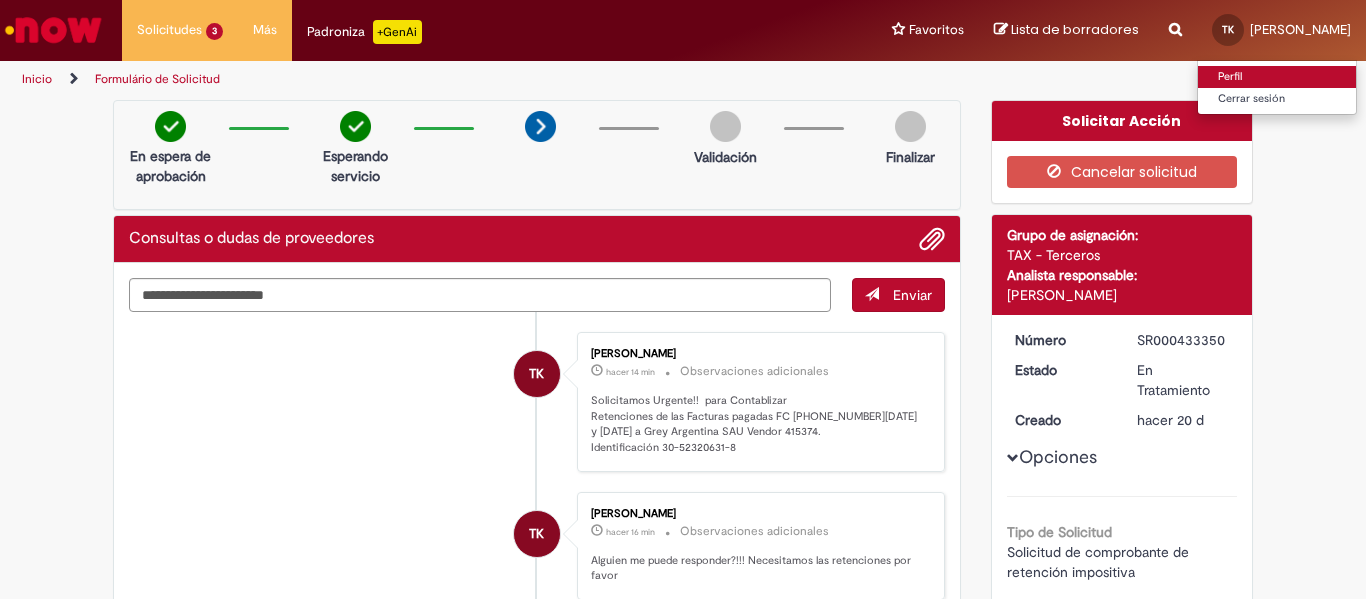 click on "Perfil" at bounding box center (1277, 77) 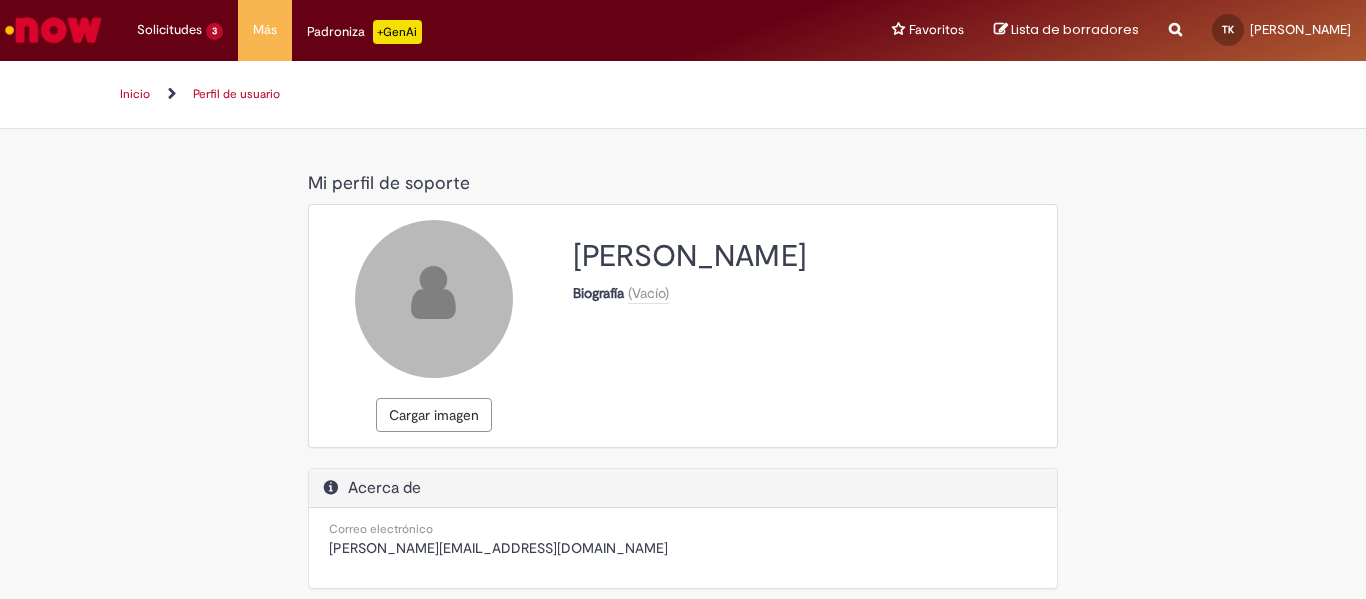 scroll, scrollTop: 297, scrollLeft: 0, axis: vertical 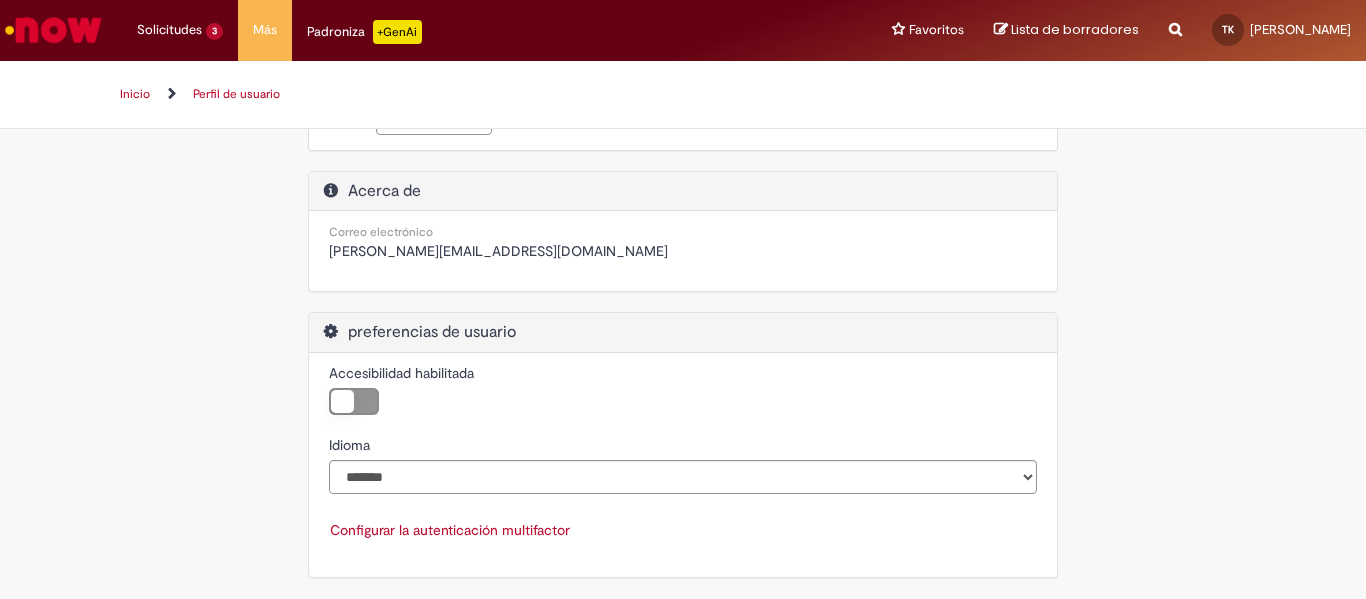 click on "Accesibilidad habilitada" at bounding box center [683, 402] 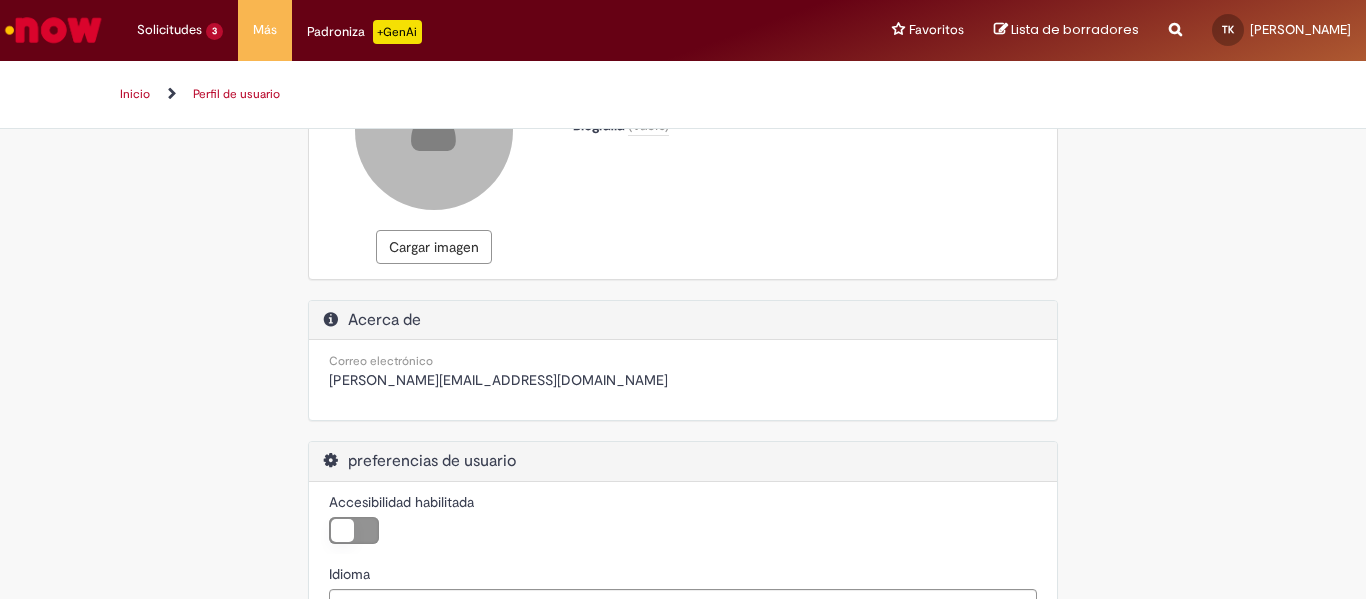 scroll, scrollTop: 0, scrollLeft: 0, axis: both 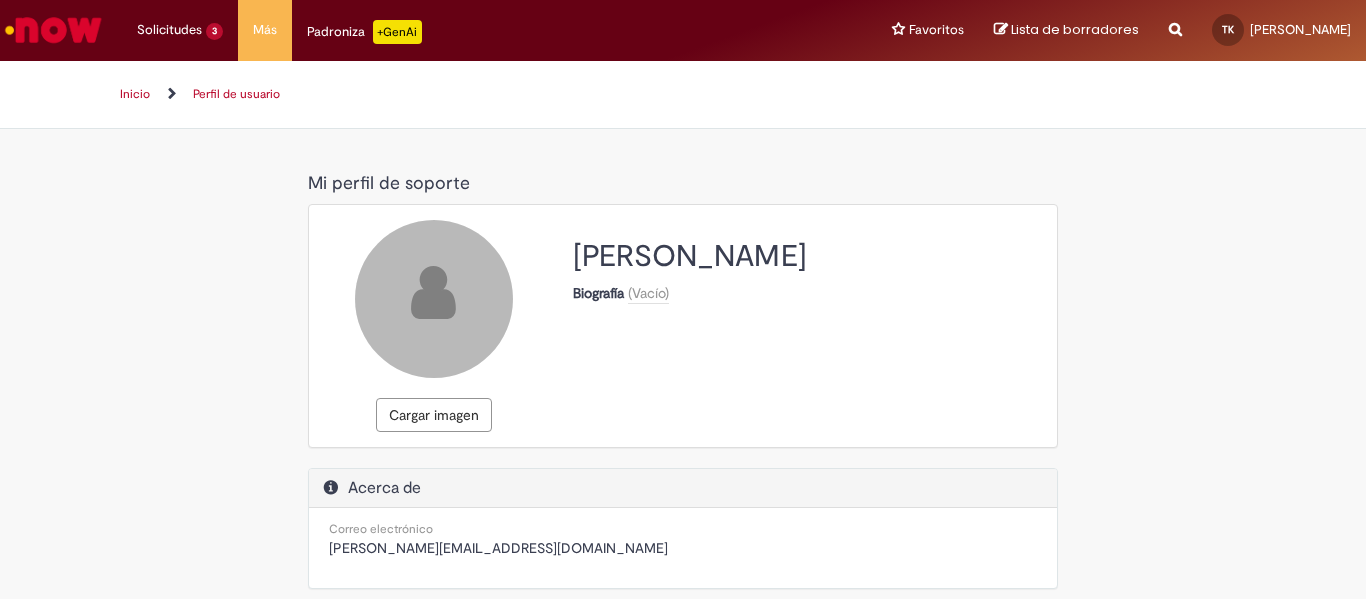click on "Inicio" at bounding box center [135, 94] 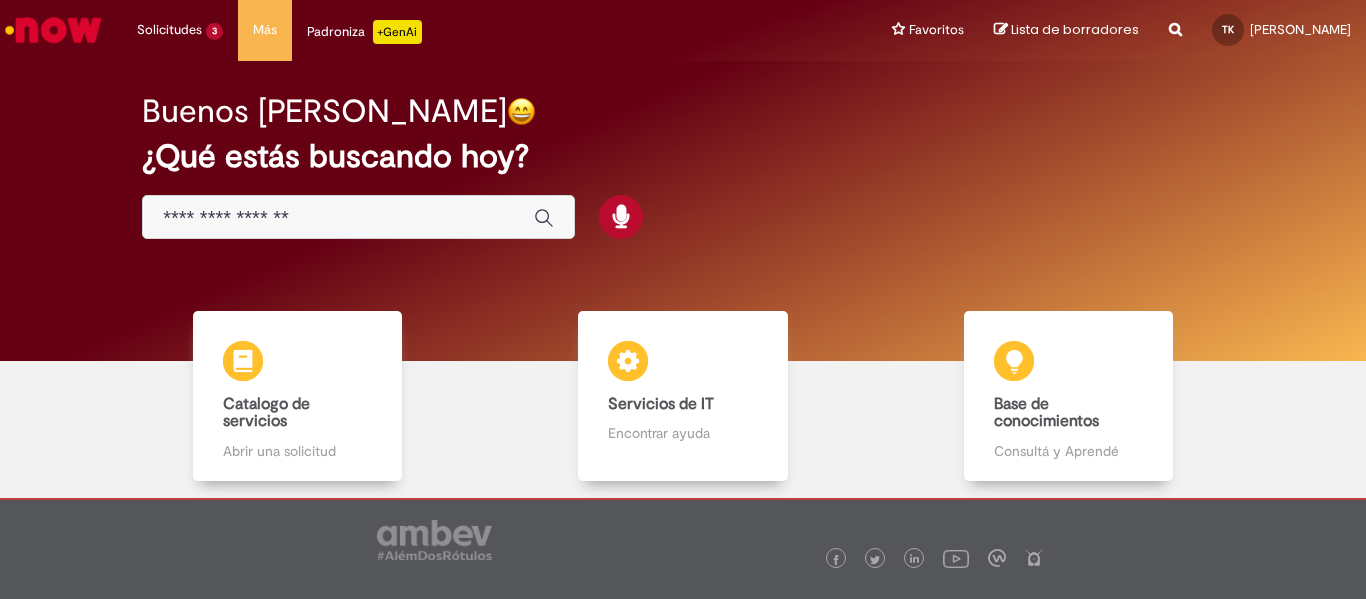 click at bounding box center [338, 218] 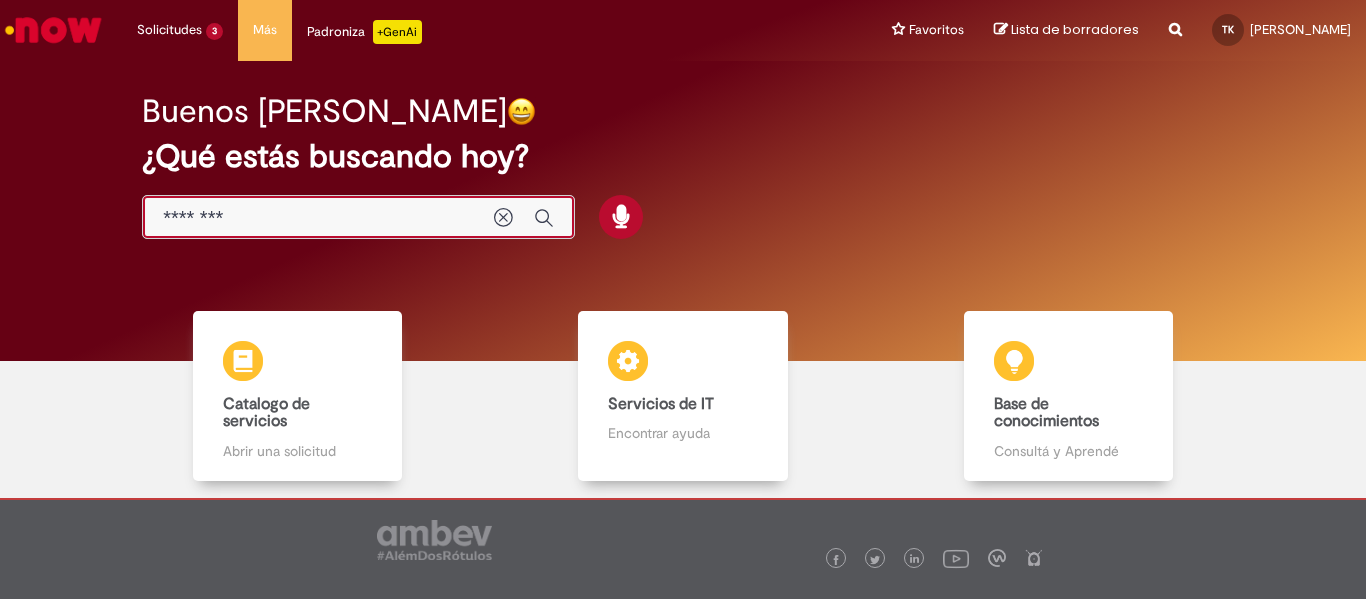 type on "********" 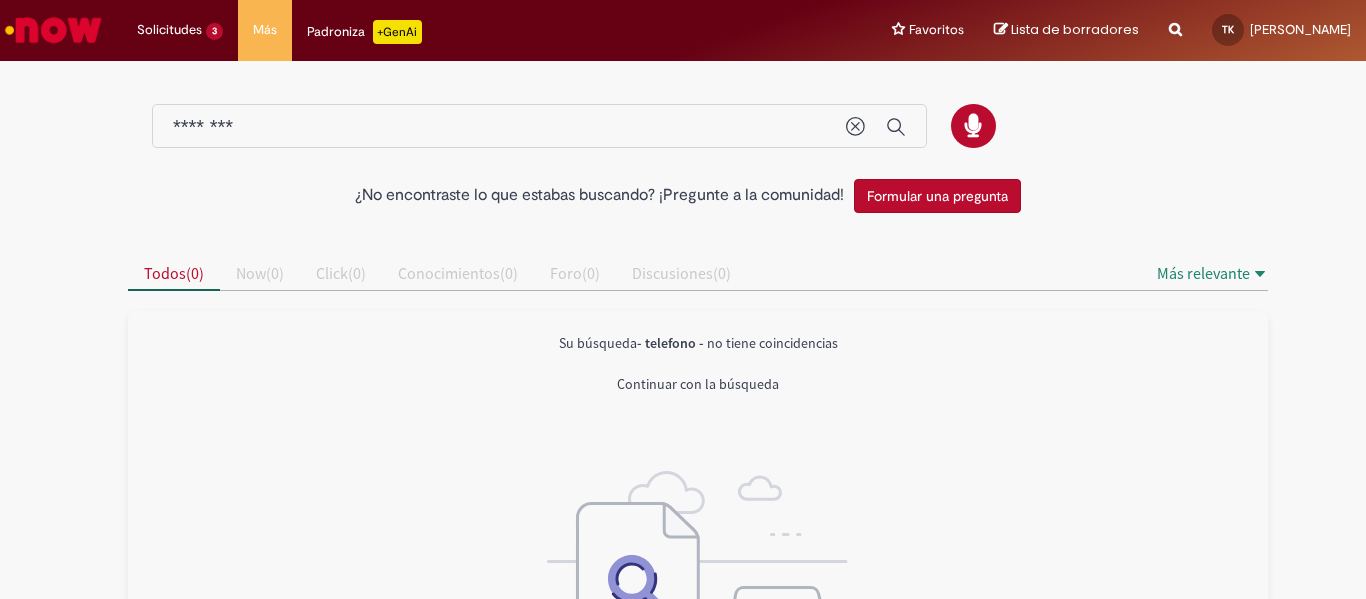 click at bounding box center [683, 116] 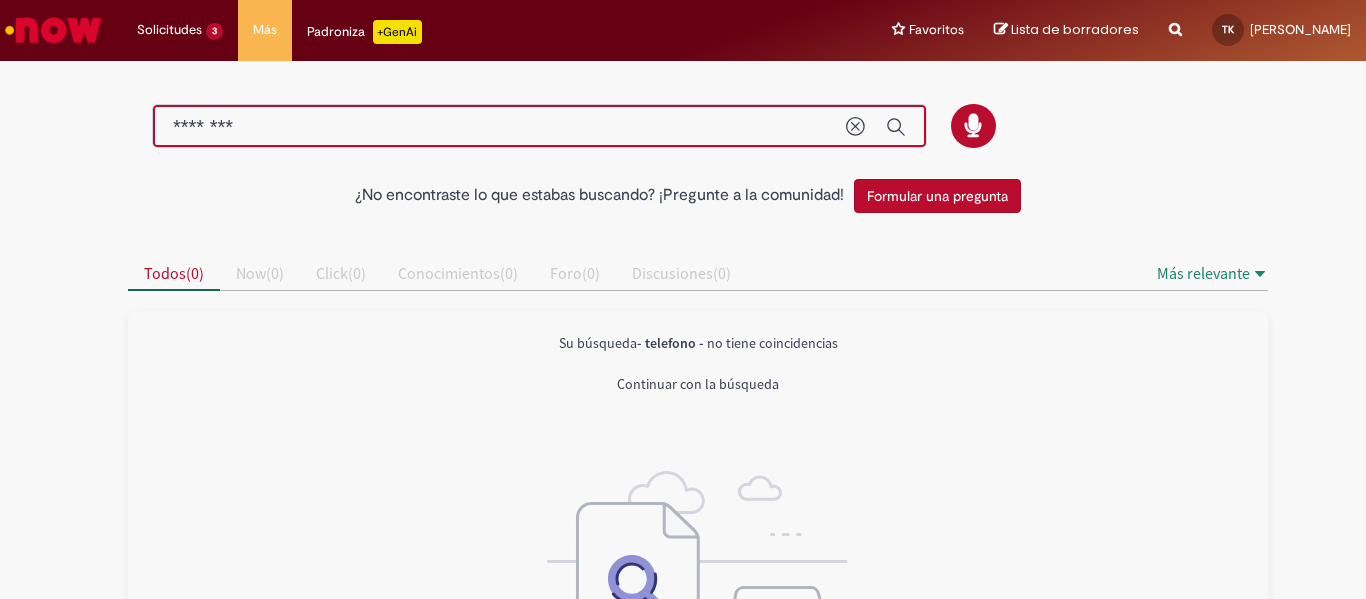 click on "********" at bounding box center (499, 127) 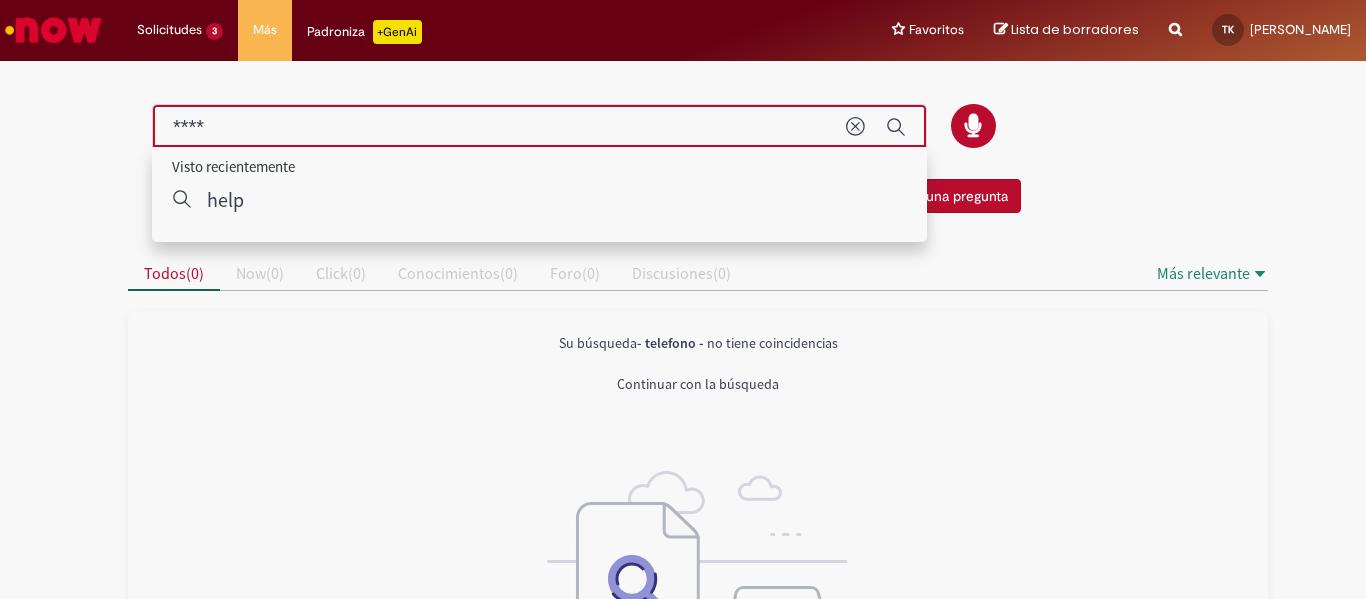 type on "****" 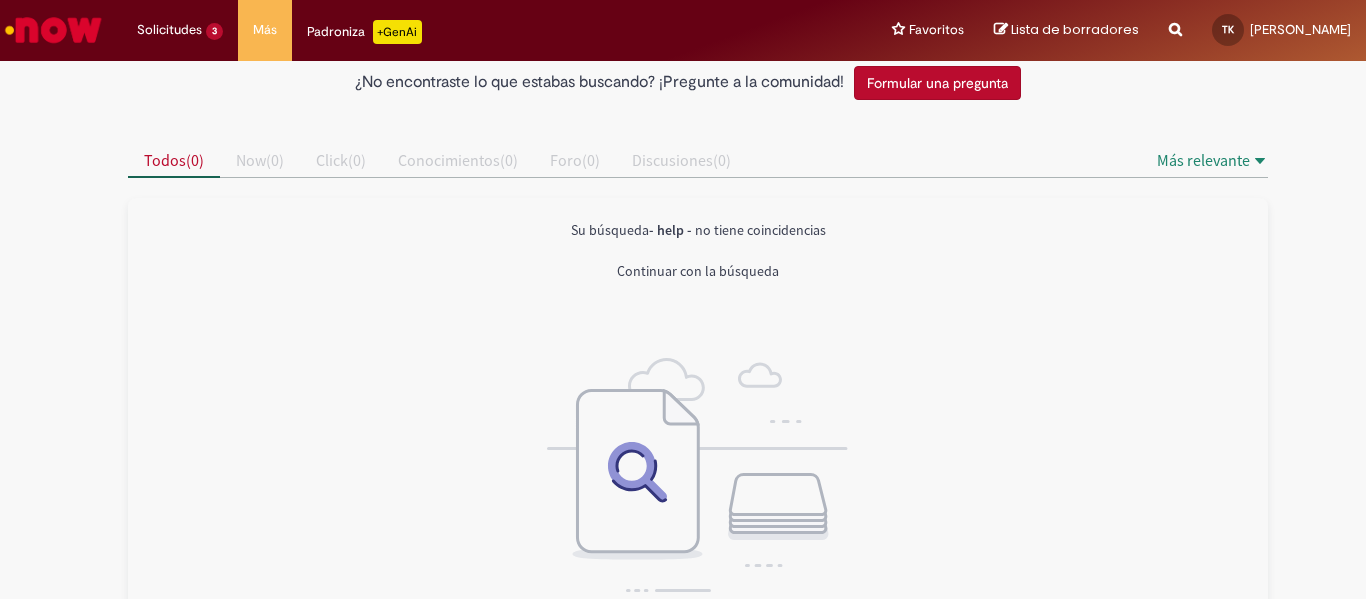 scroll, scrollTop: 0, scrollLeft: 0, axis: both 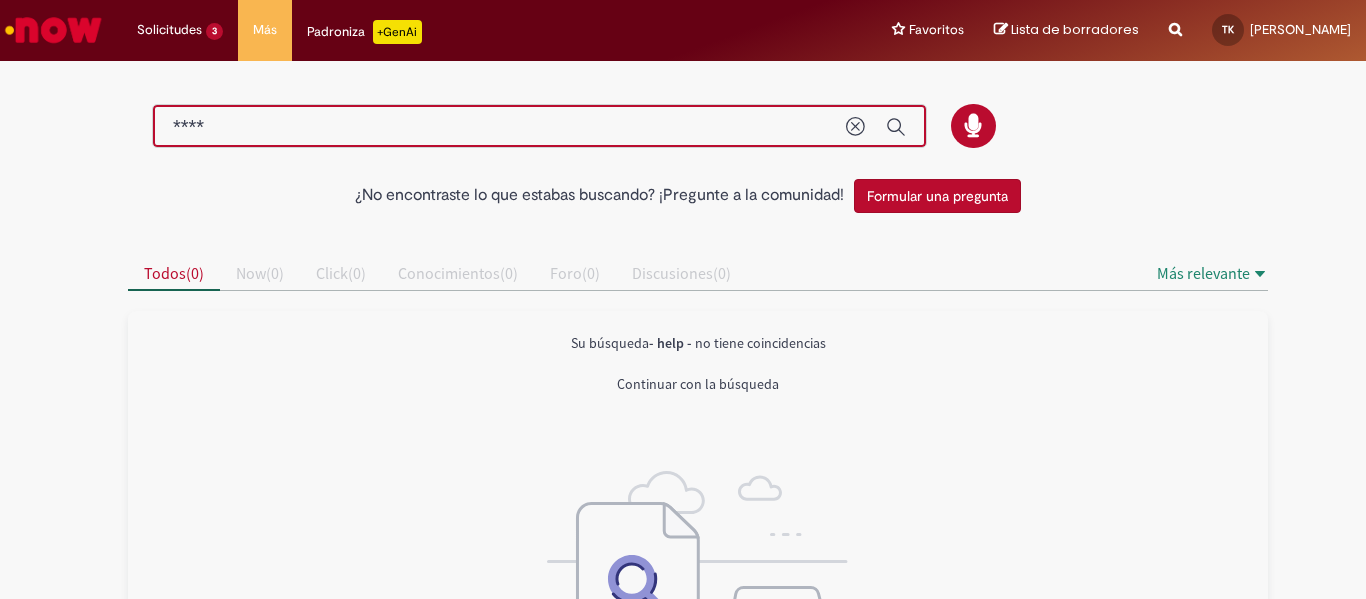 click on "****" at bounding box center (499, 127) 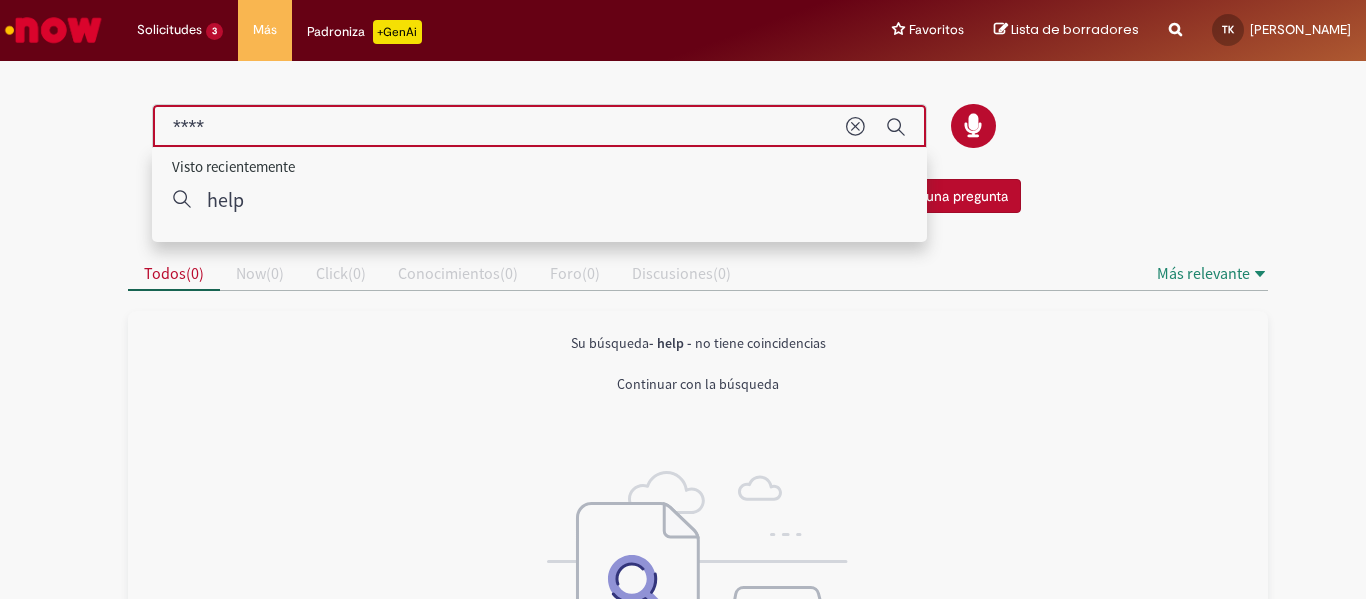 click on "****" at bounding box center (499, 127) 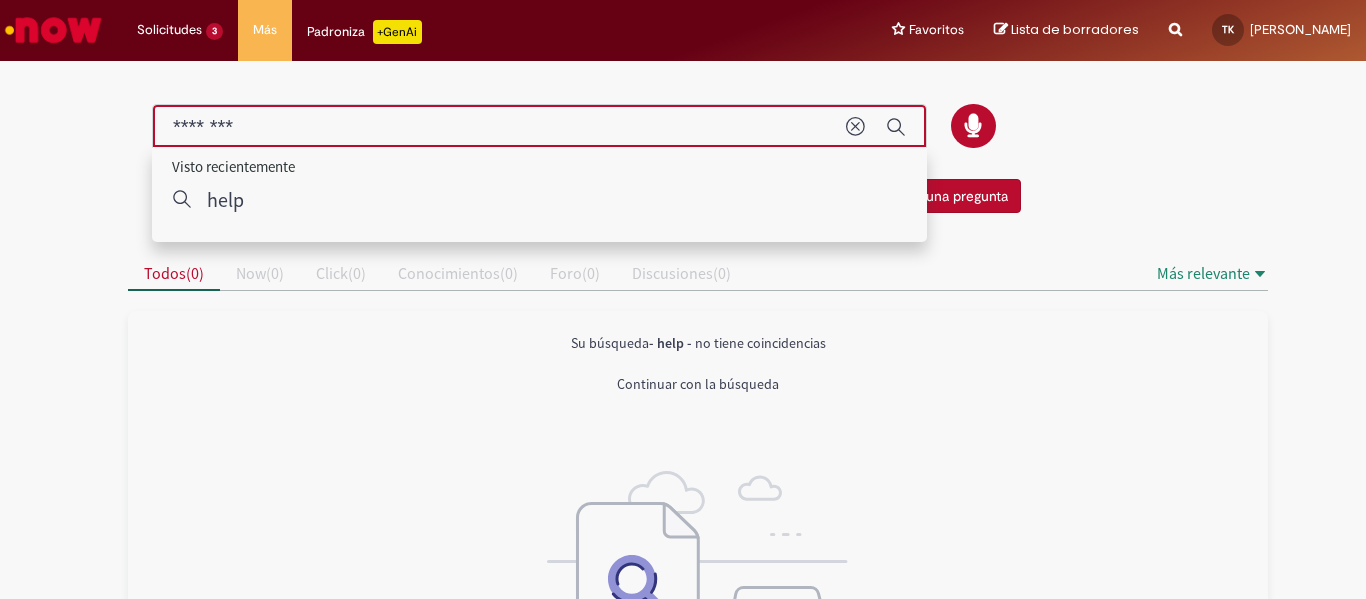 type 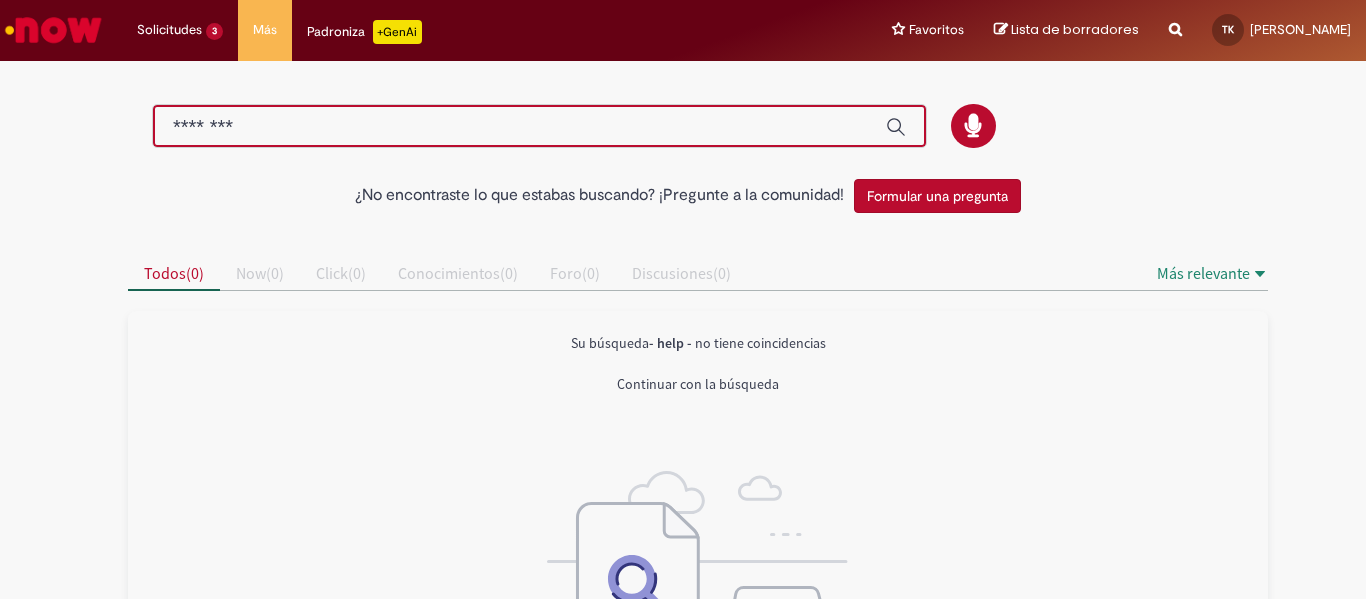 click at bounding box center [53, 30] 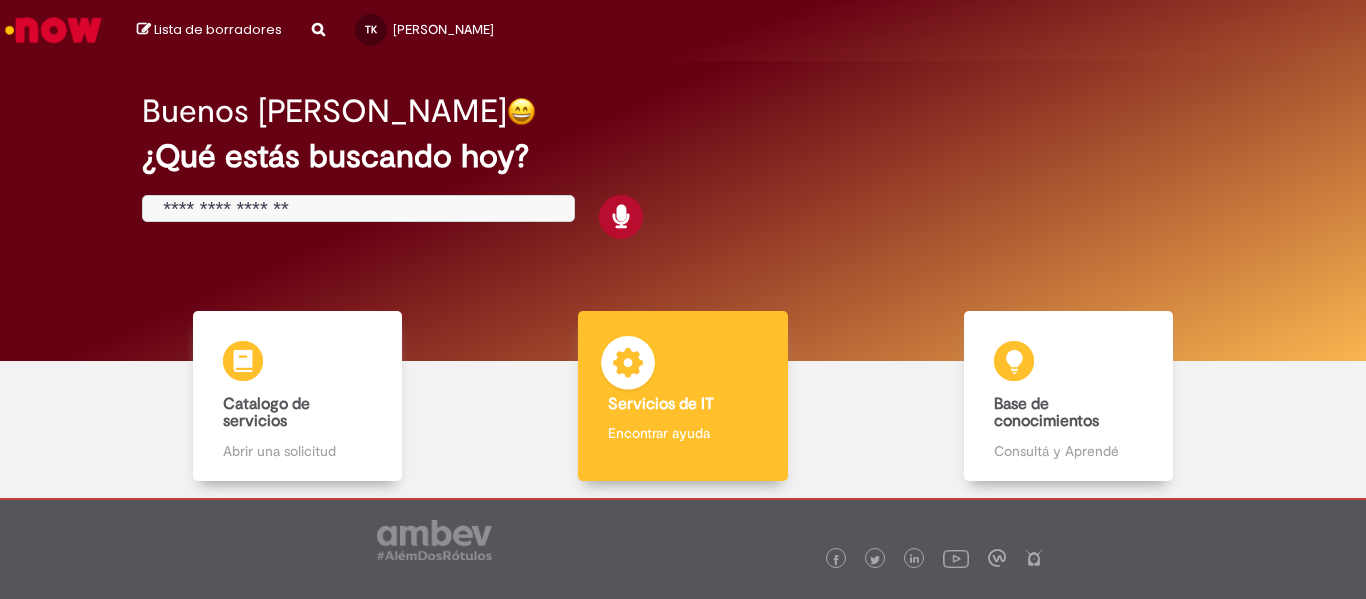 scroll, scrollTop: 0, scrollLeft: 0, axis: both 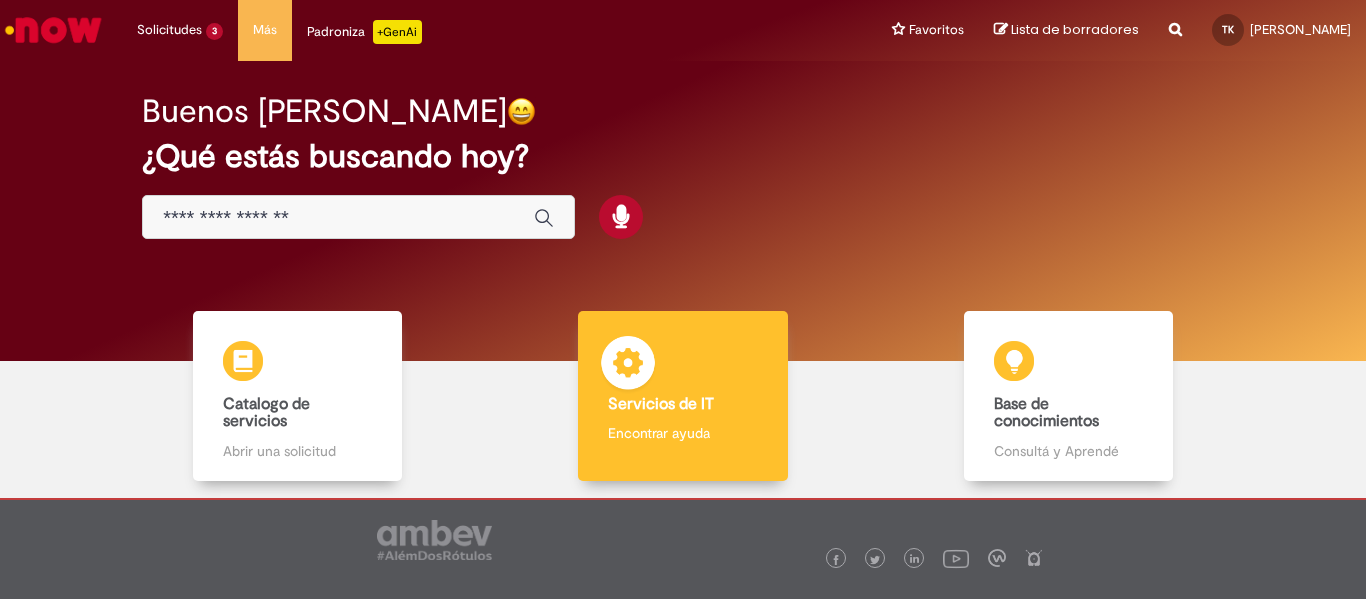 click on "Servicios de IT
Servicios de IT
Encontrar ayuda" at bounding box center (683, 396) 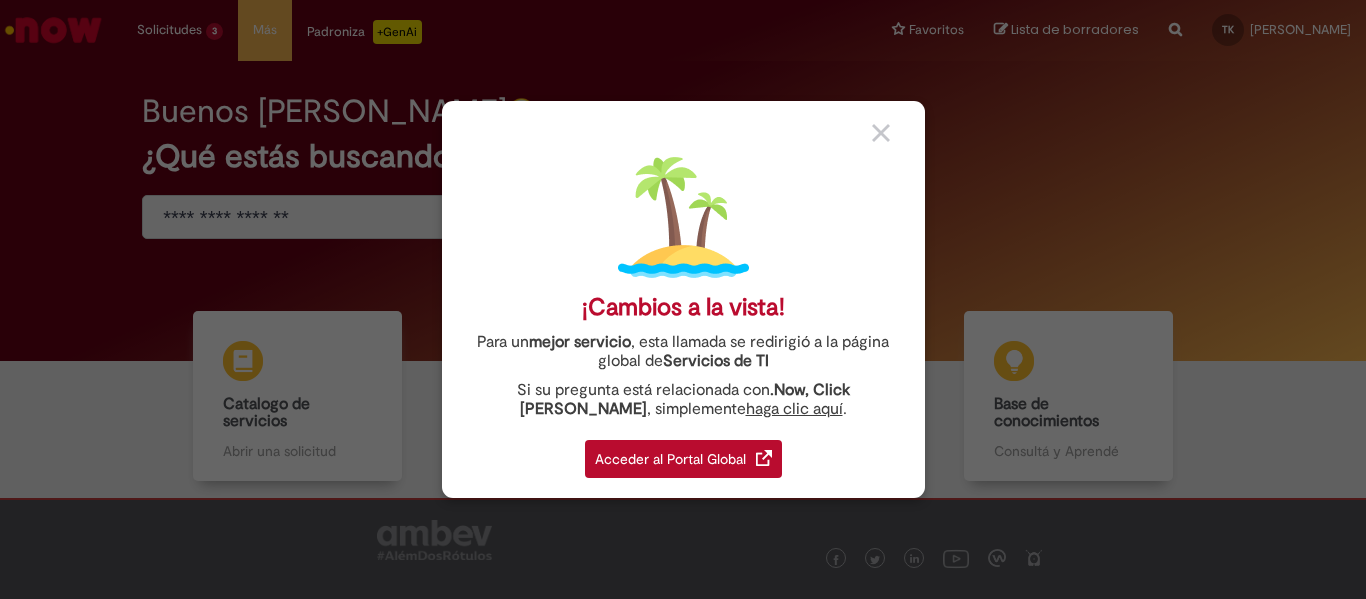 click on "Acceder al Portal Global" at bounding box center (683, 459) 